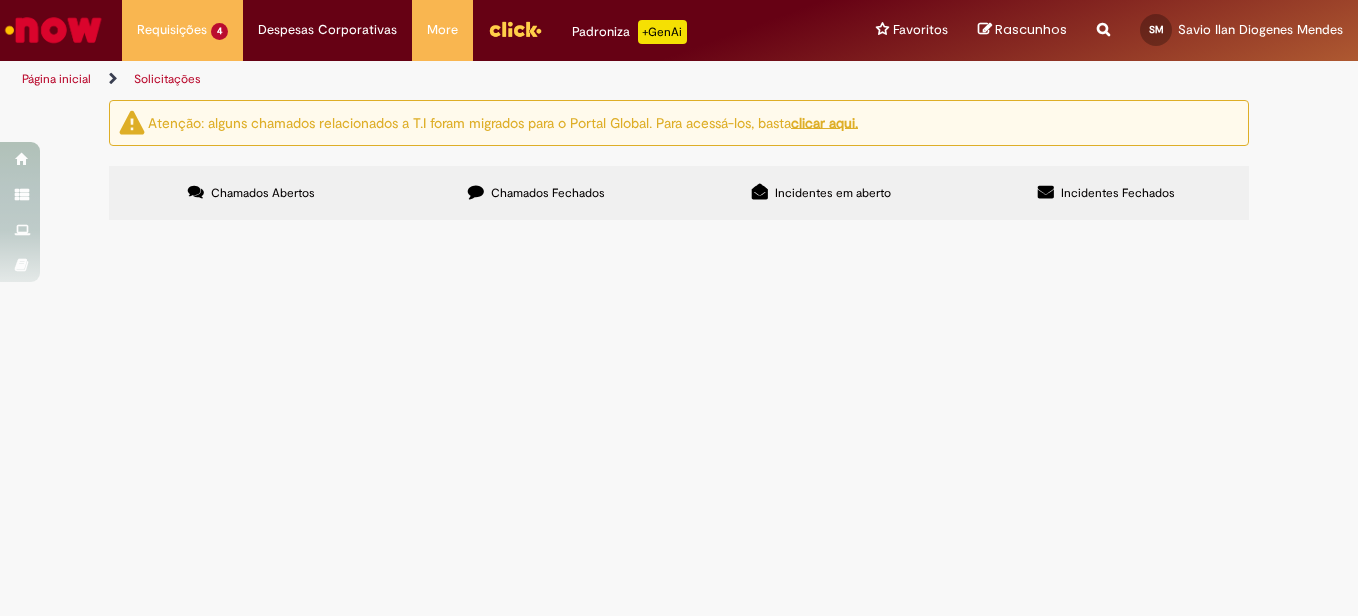 scroll, scrollTop: 0, scrollLeft: 0, axis: both 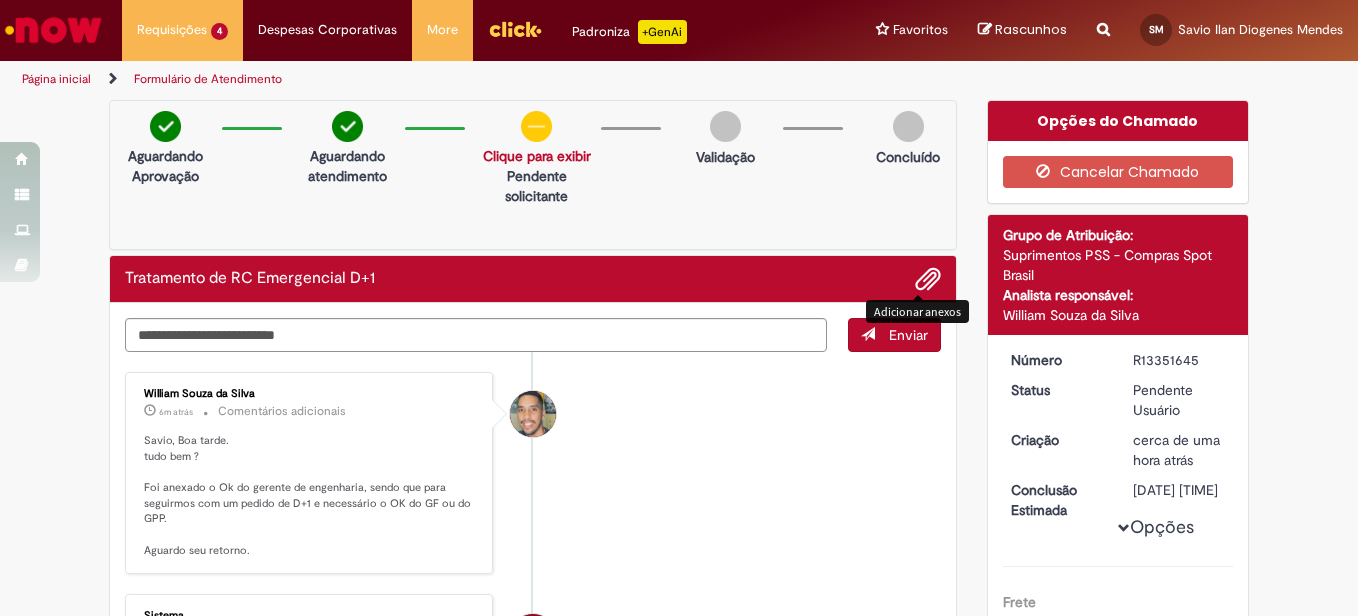 click at bounding box center [928, 280] 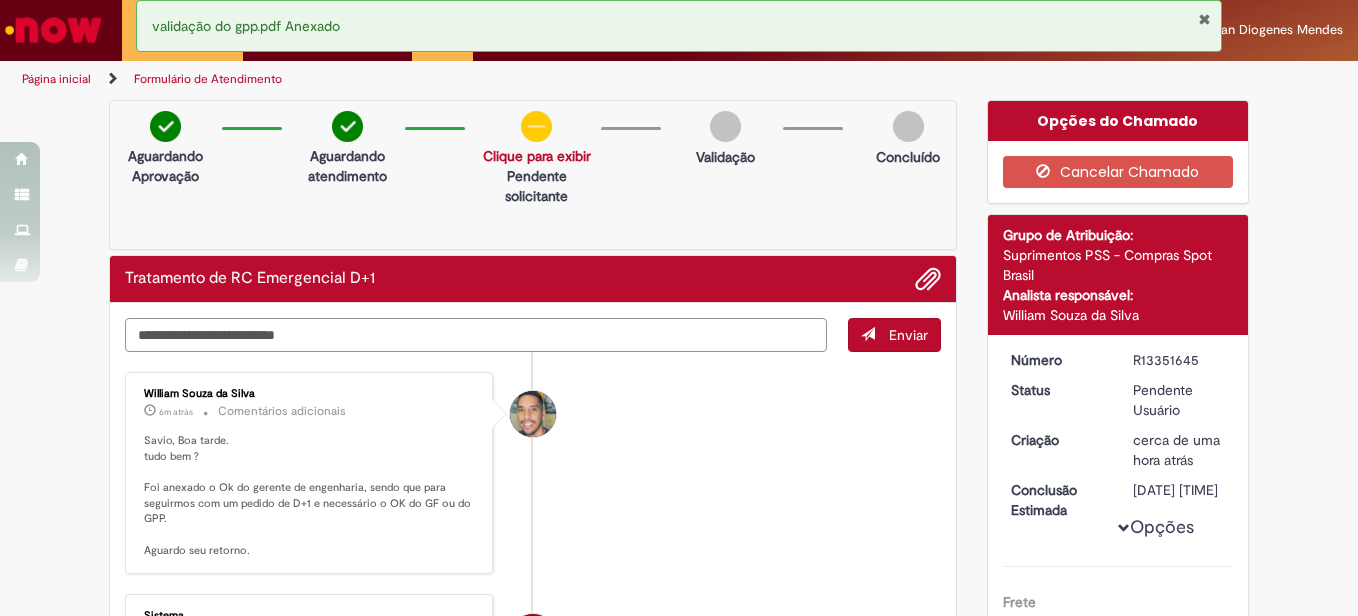 click at bounding box center (476, 335) 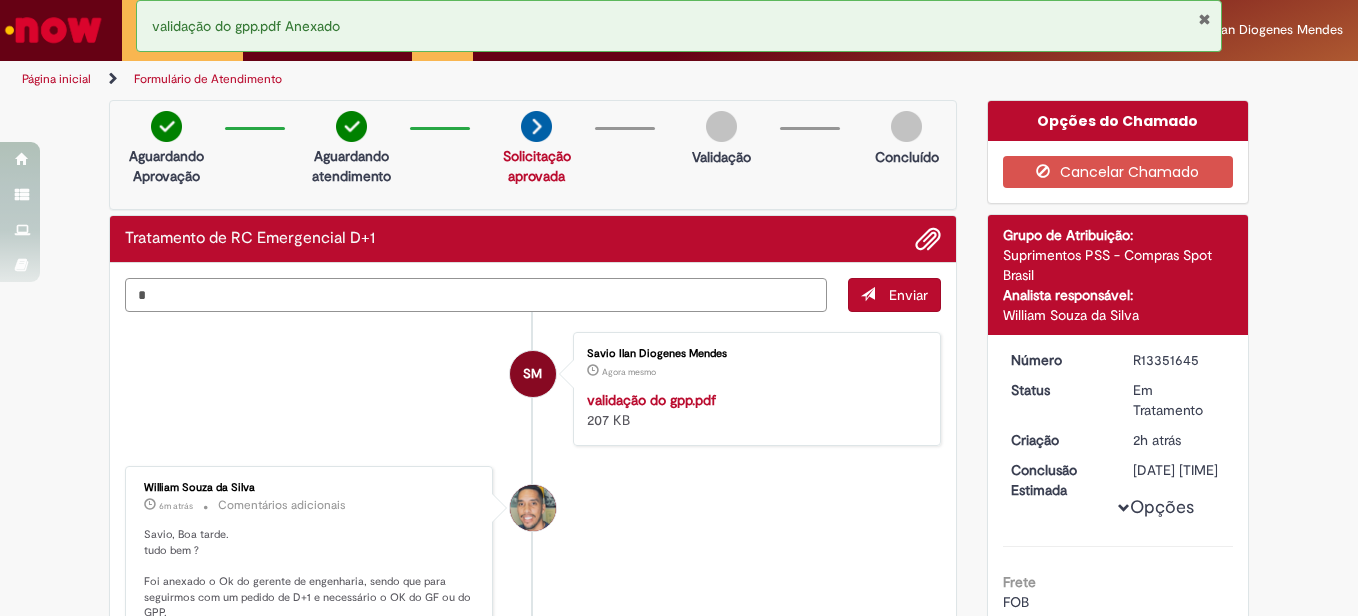 click on "*" at bounding box center [476, 295] 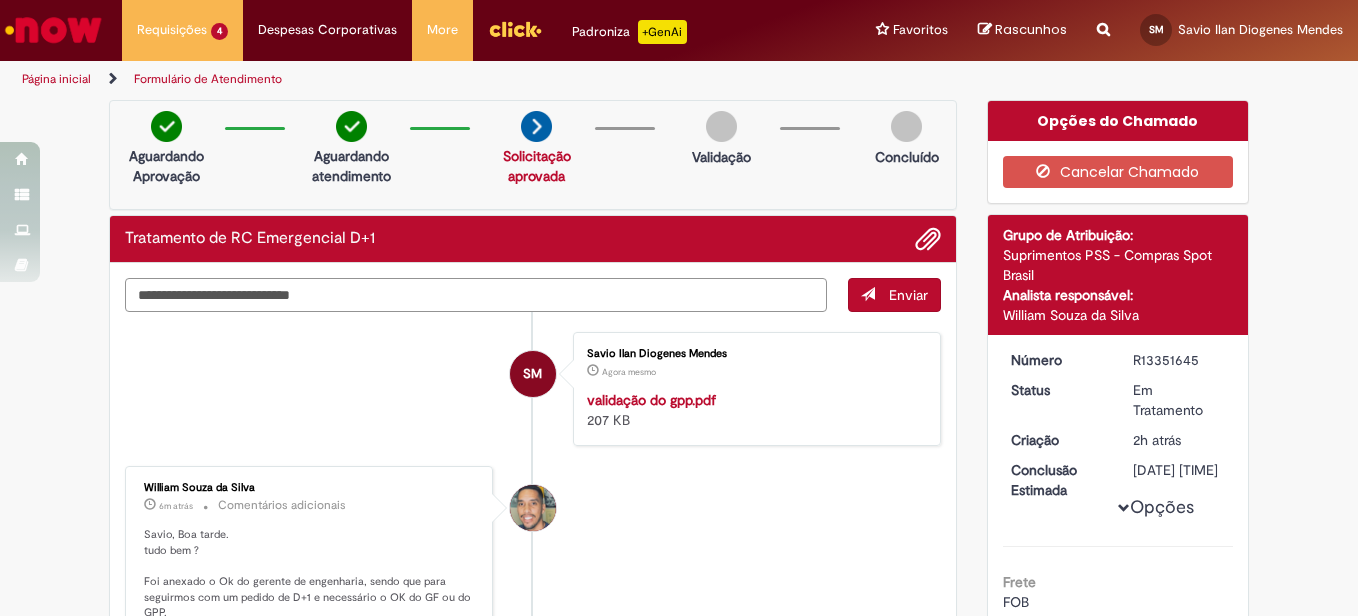 type on "**********" 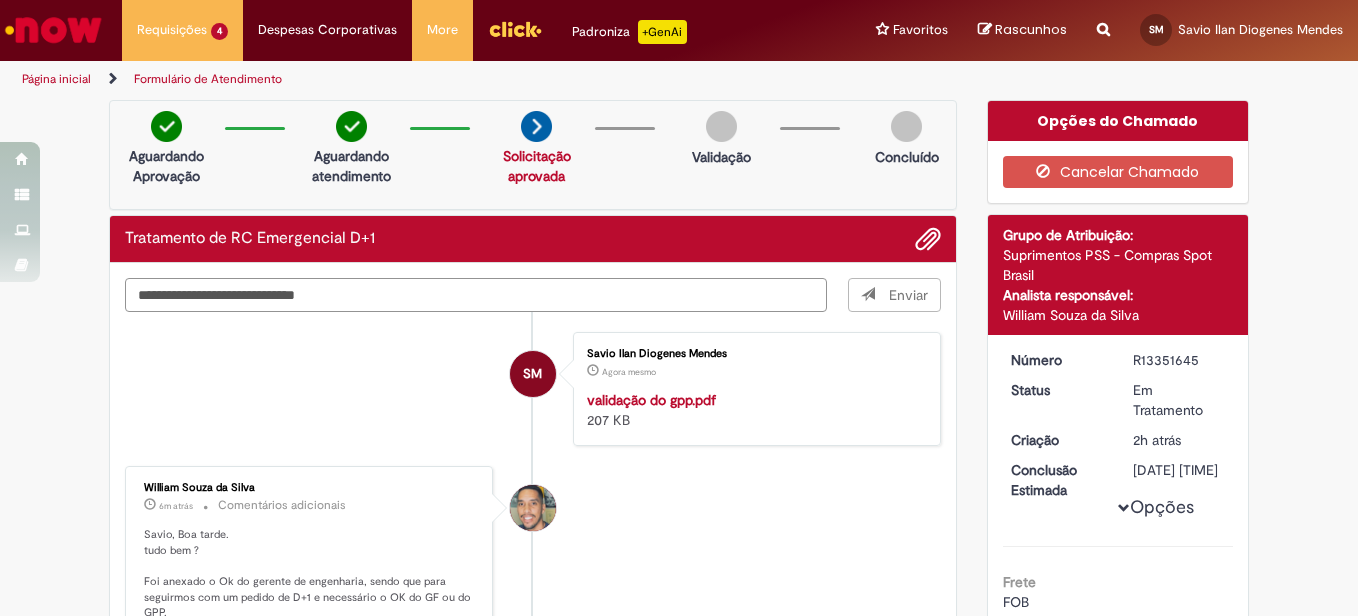 type 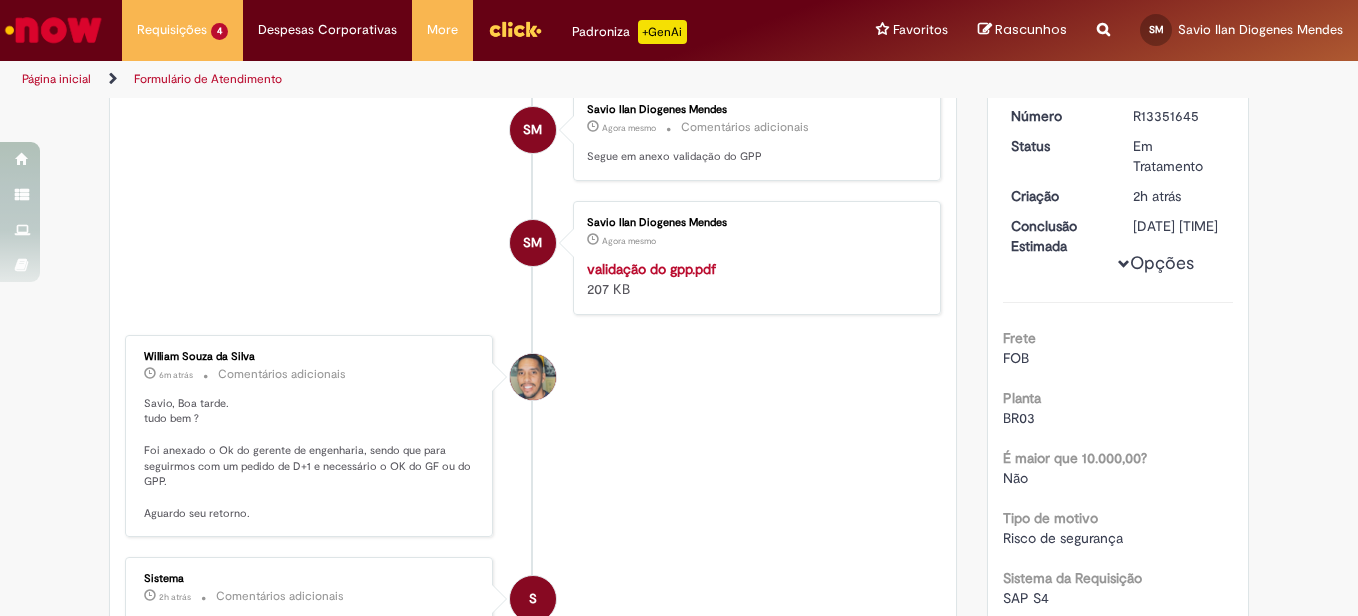 scroll, scrollTop: 246, scrollLeft: 0, axis: vertical 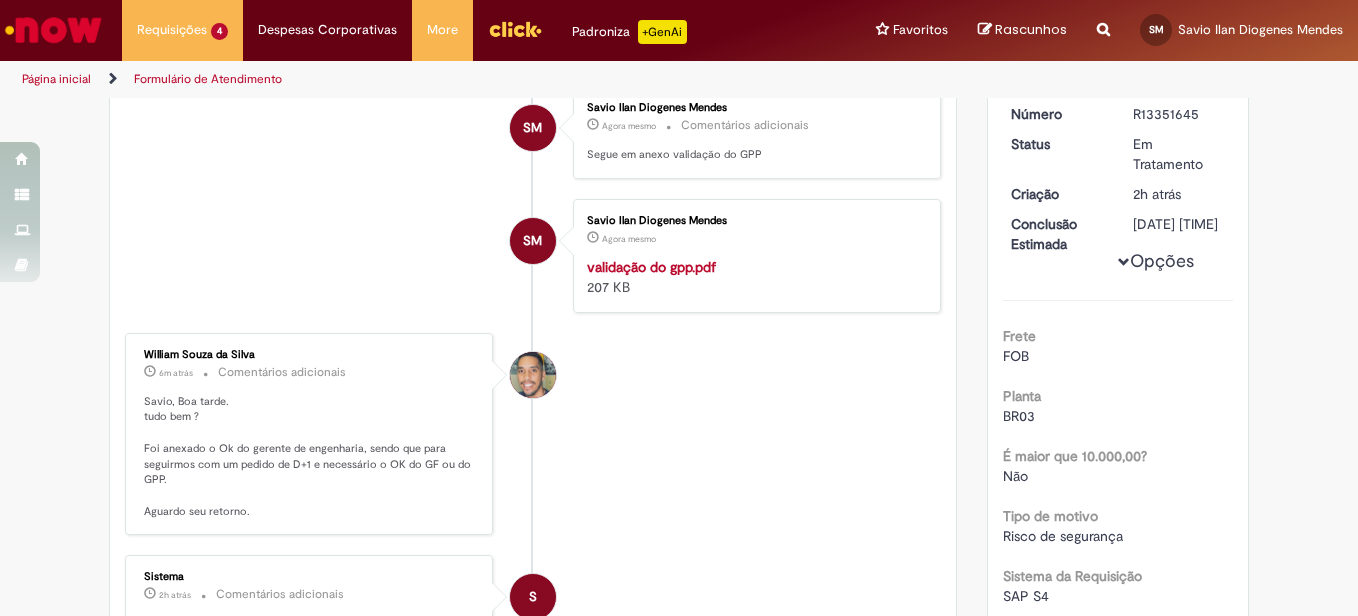copy on "William Souza da Silva" 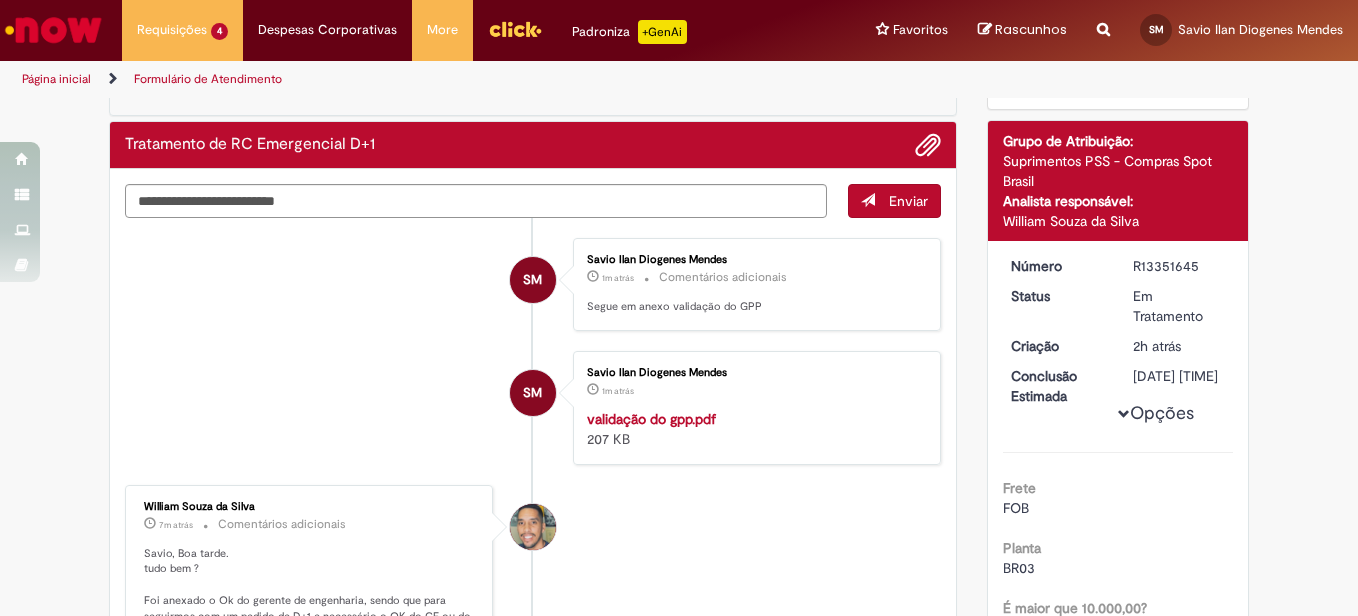 scroll, scrollTop: 87, scrollLeft: 0, axis: vertical 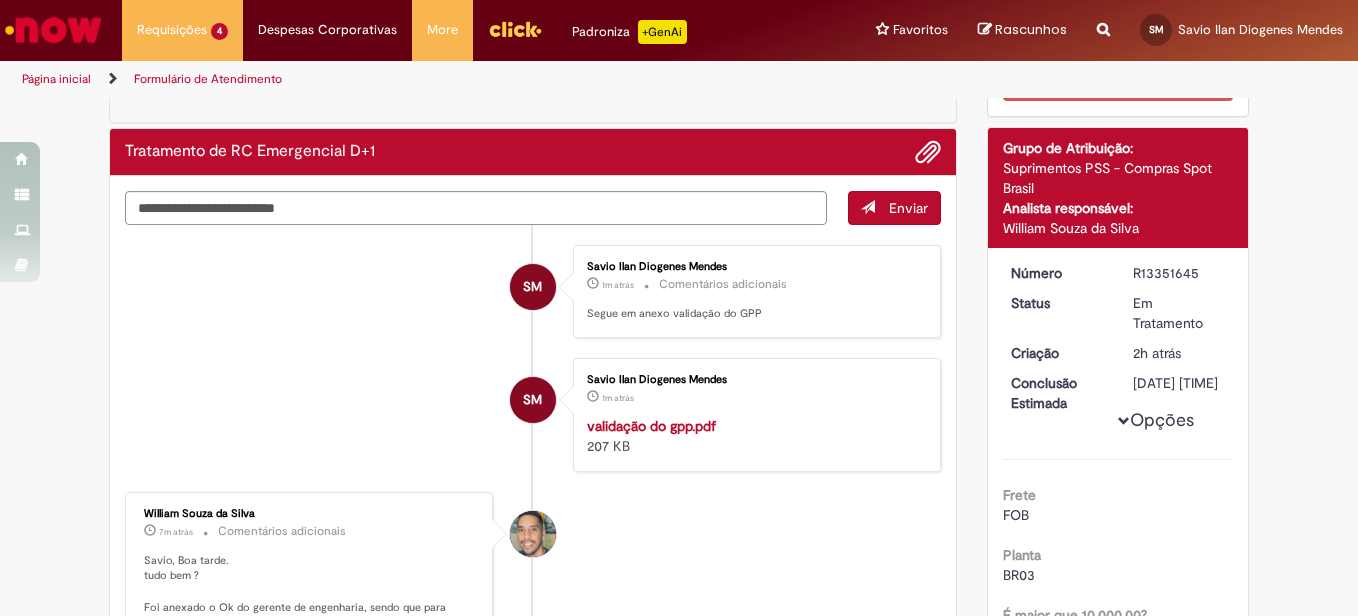 copy on "R13351645" 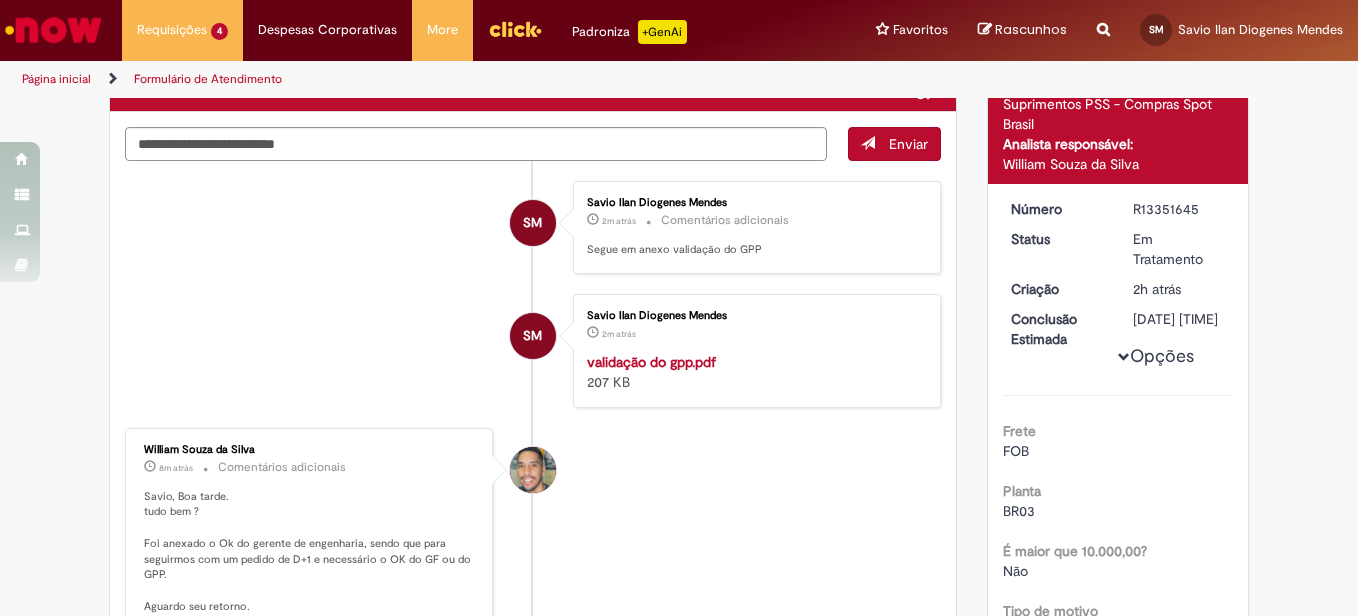 scroll, scrollTop: 131, scrollLeft: 0, axis: vertical 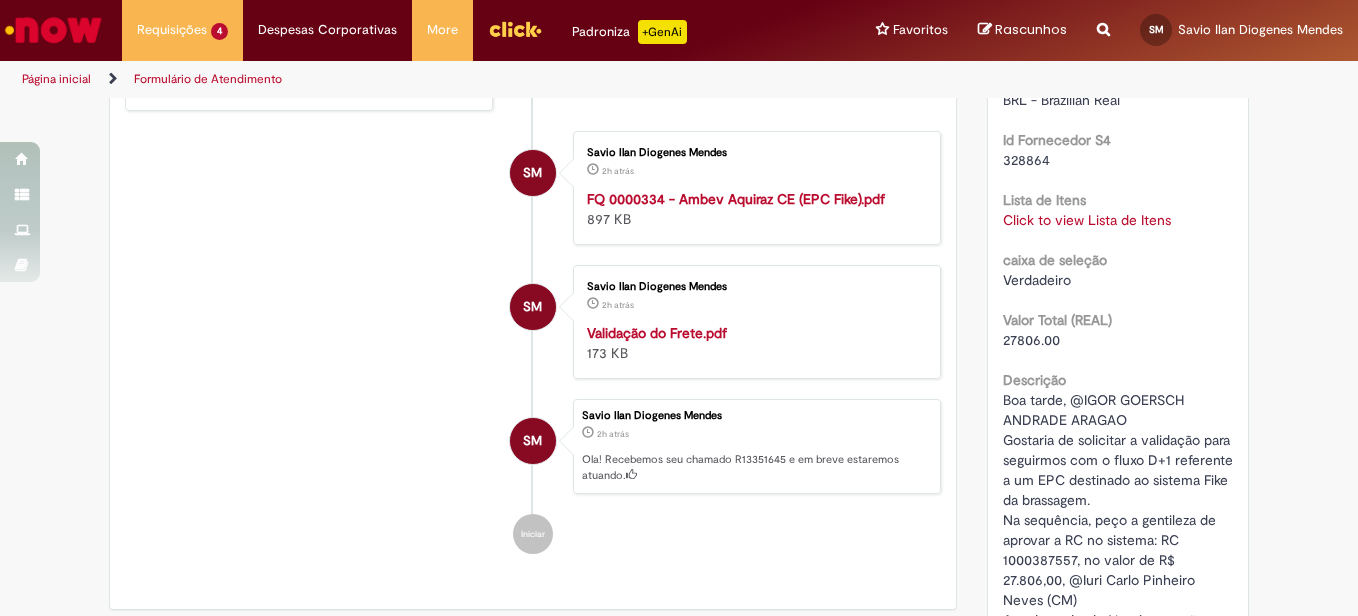 click on "Click to view Lista de Itens" at bounding box center [1087, 220] 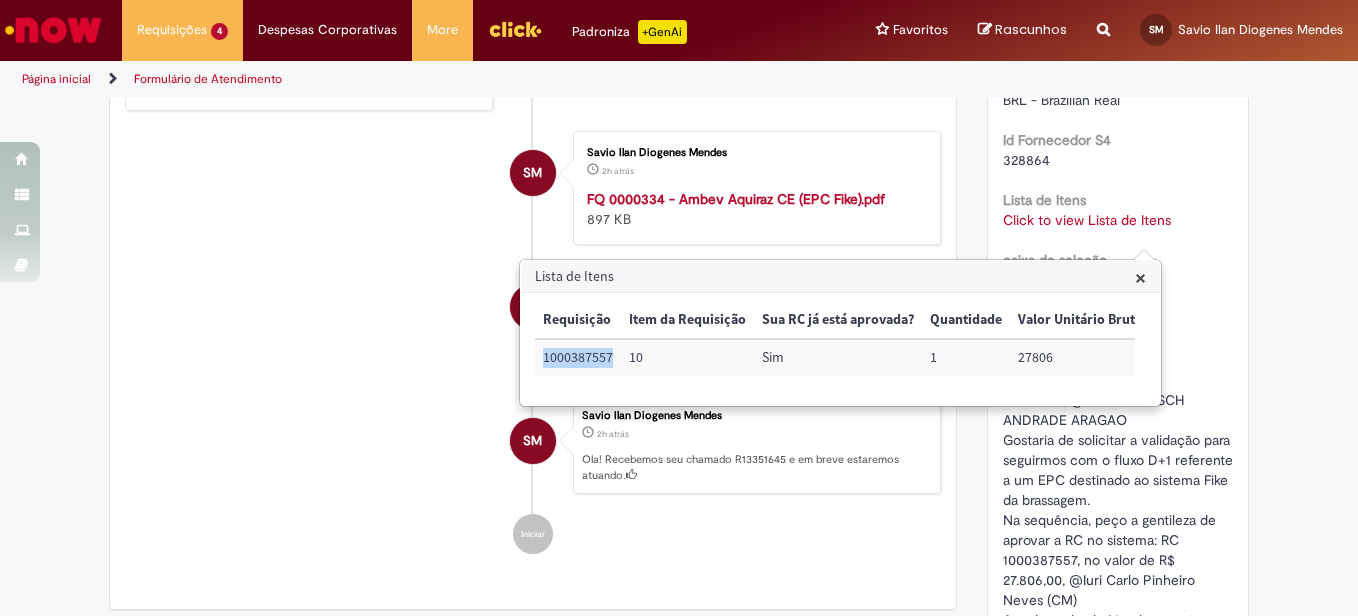 drag, startPoint x: 614, startPoint y: 358, endPoint x: 546, endPoint y: 359, distance: 68.007355 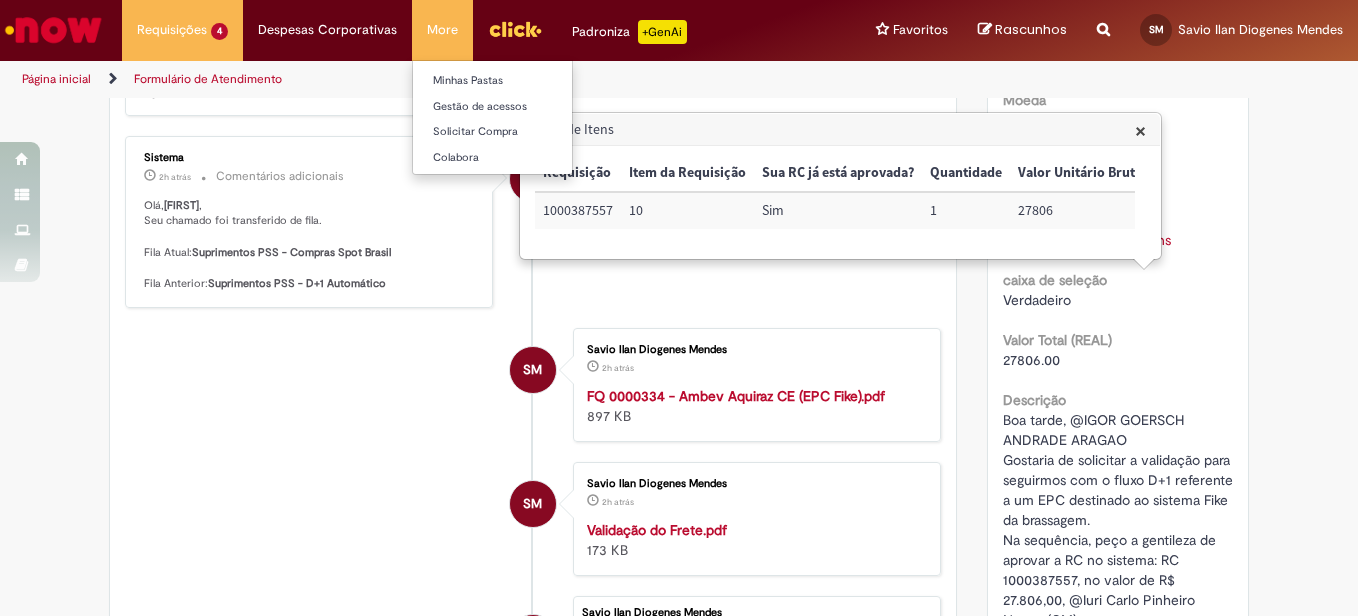 scroll, scrollTop: 828, scrollLeft: 0, axis: vertical 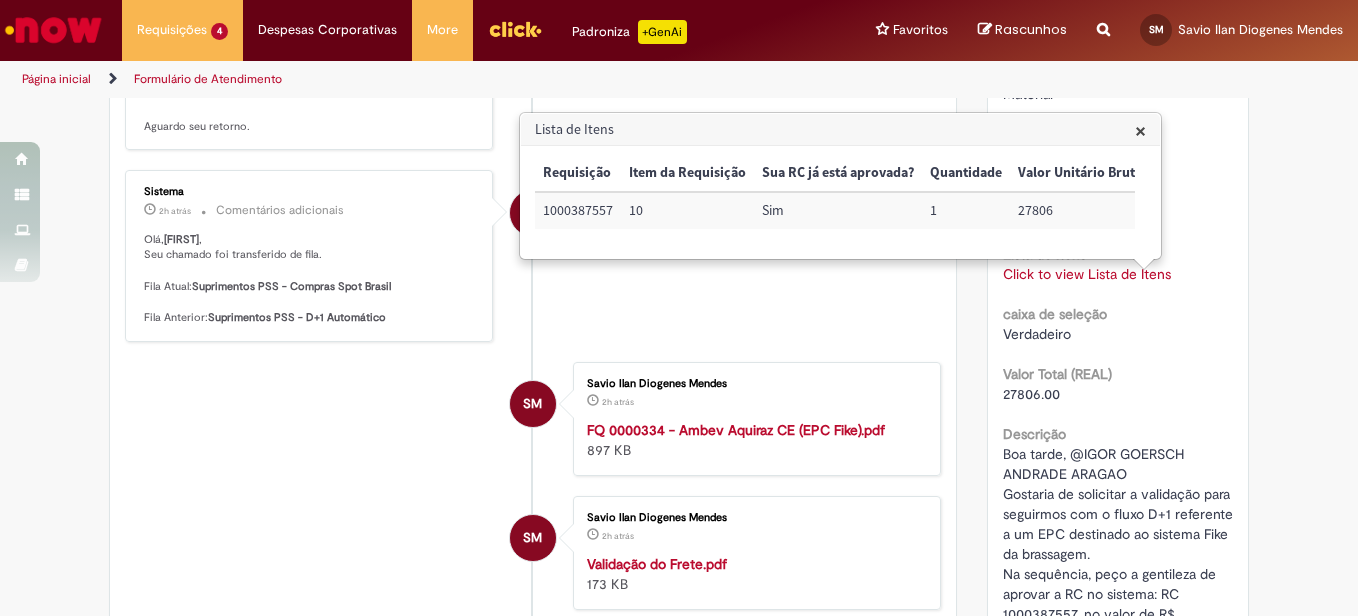 click on "[FIRST] [LAST]
7m atrás 7 minutos atrás     Comentários adicionais
Solução Proposta:
Boa tarde.
Pedido criado [NUMBER].
Atenciosamente,
[FIRST] [LAST]
SM
[FIRST] [LAST]
14m atrás 14 minutos atrás     Comentários adicionais
Segue em anexo validação do GPP
SM" at bounding box center (533, 128) 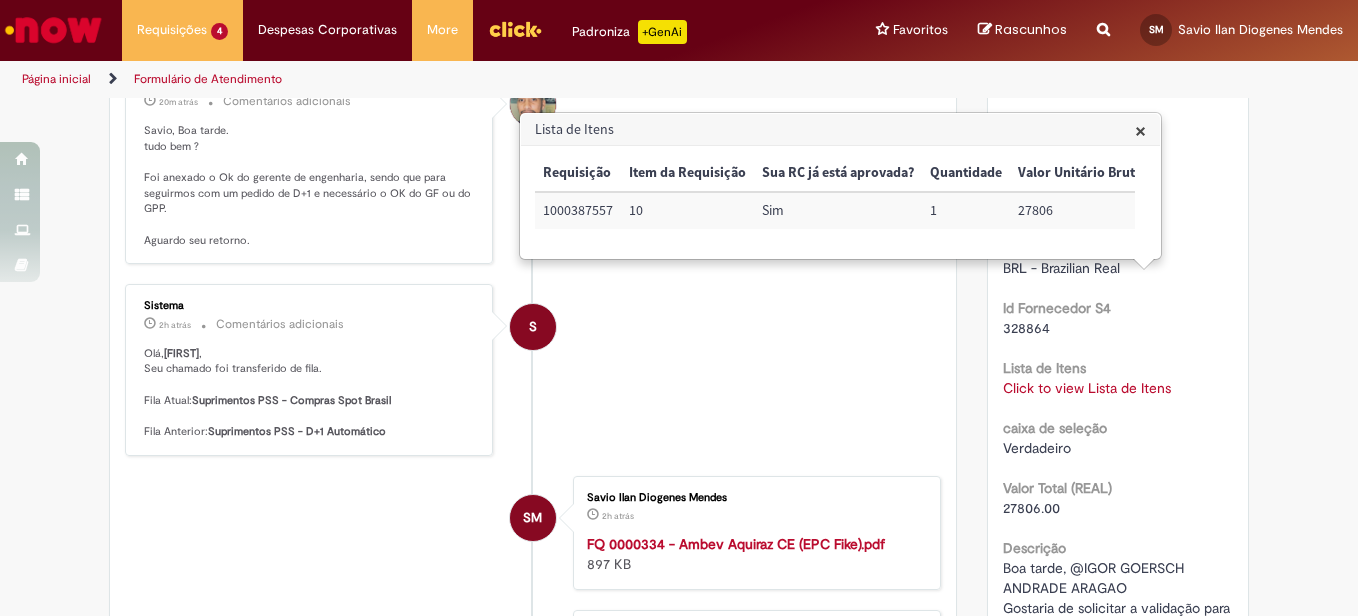 scroll, scrollTop: 398, scrollLeft: 0, axis: vertical 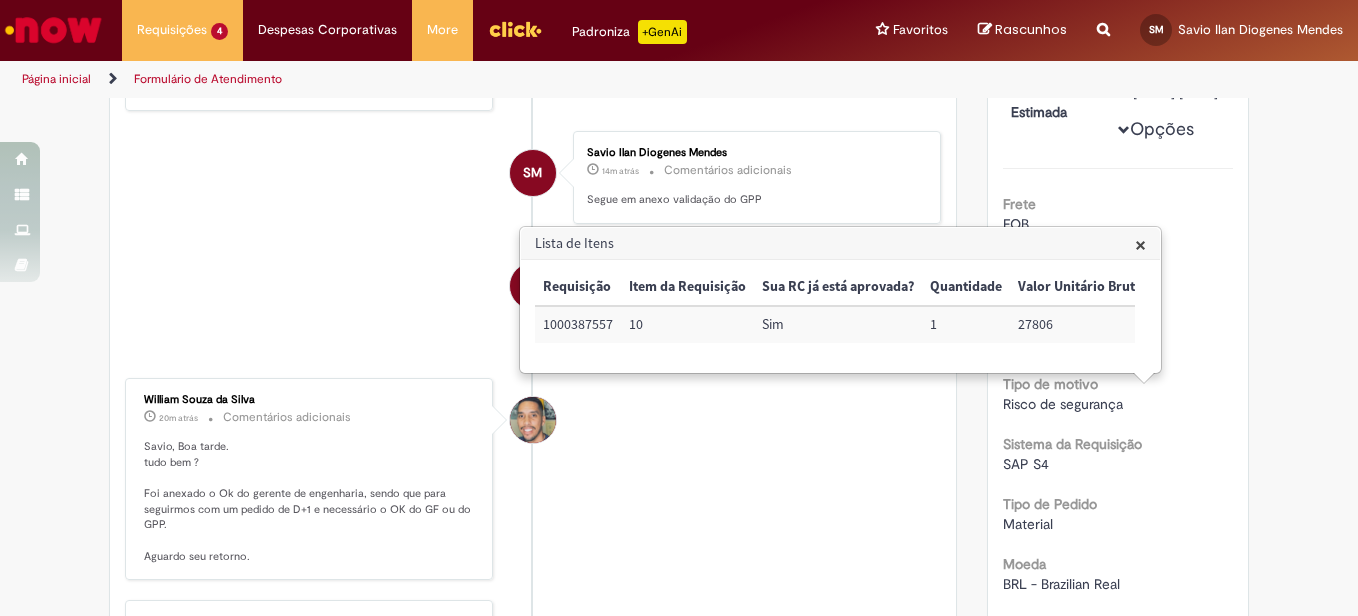 click on "×" at bounding box center (1140, 244) 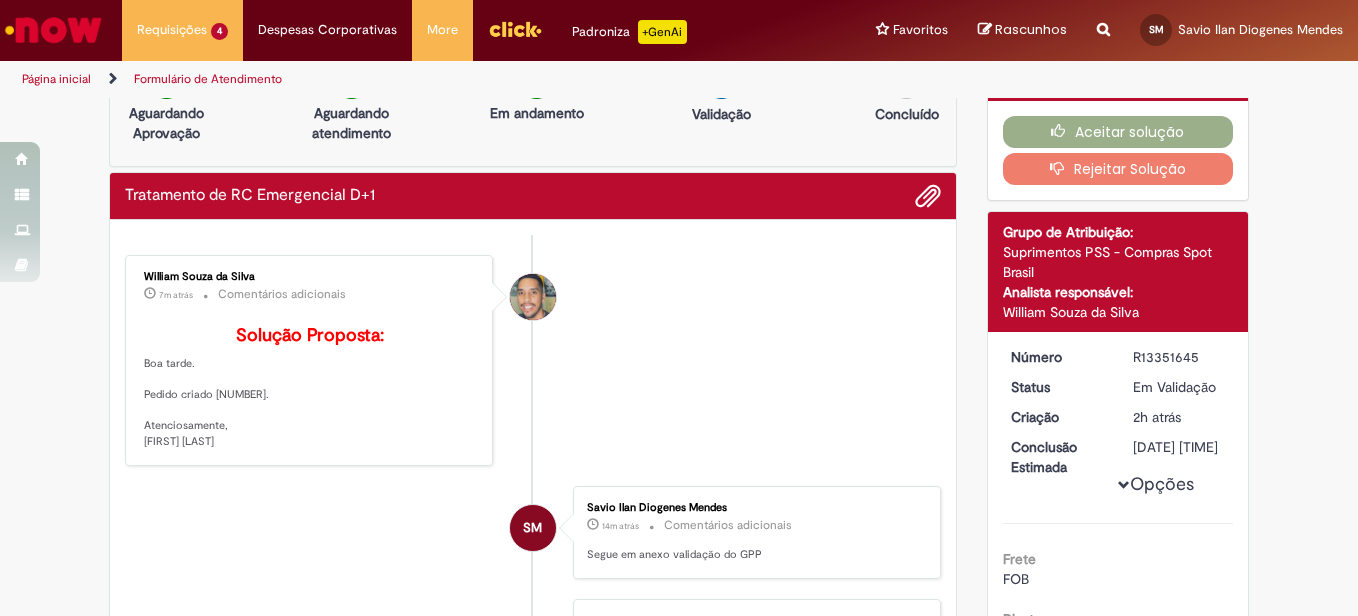 scroll, scrollTop: 0, scrollLeft: 0, axis: both 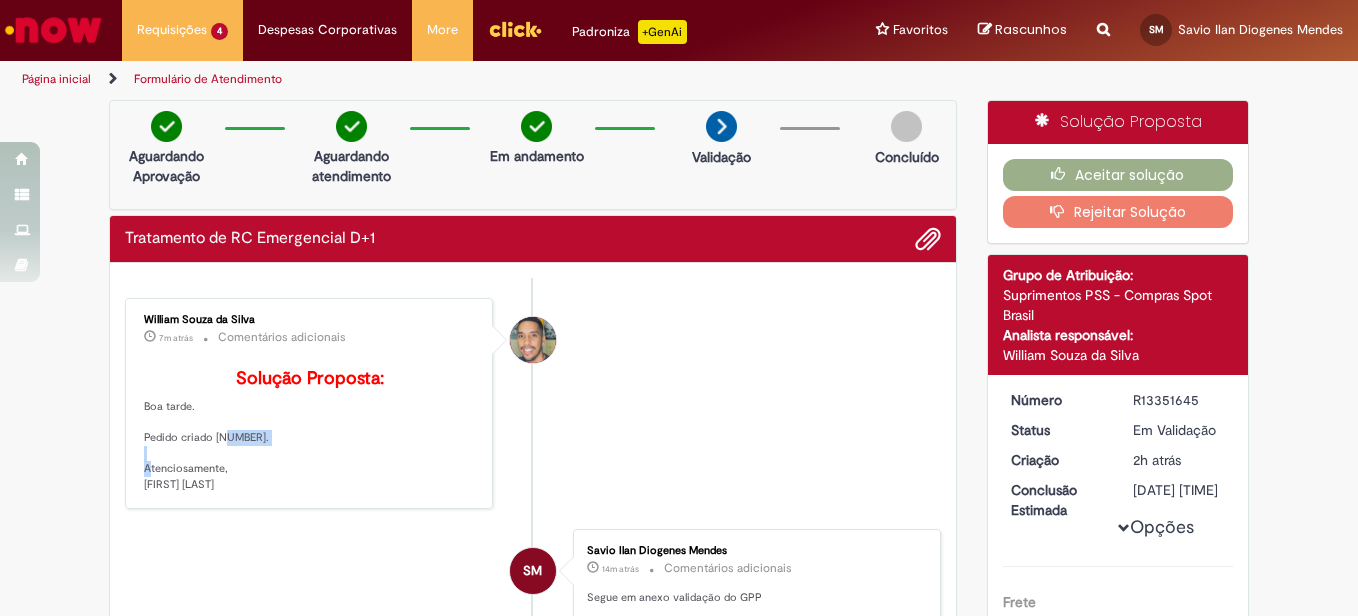drag, startPoint x: 210, startPoint y: 469, endPoint x: 264, endPoint y: 477, distance: 54.589375 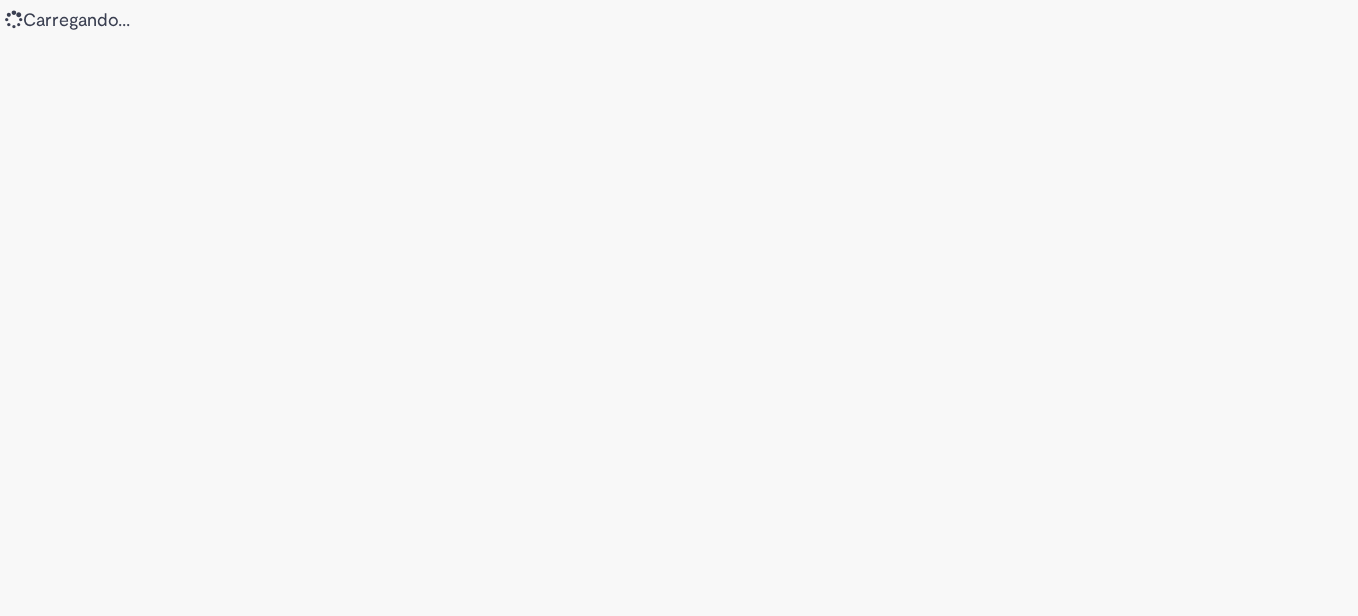 scroll, scrollTop: 0, scrollLeft: 0, axis: both 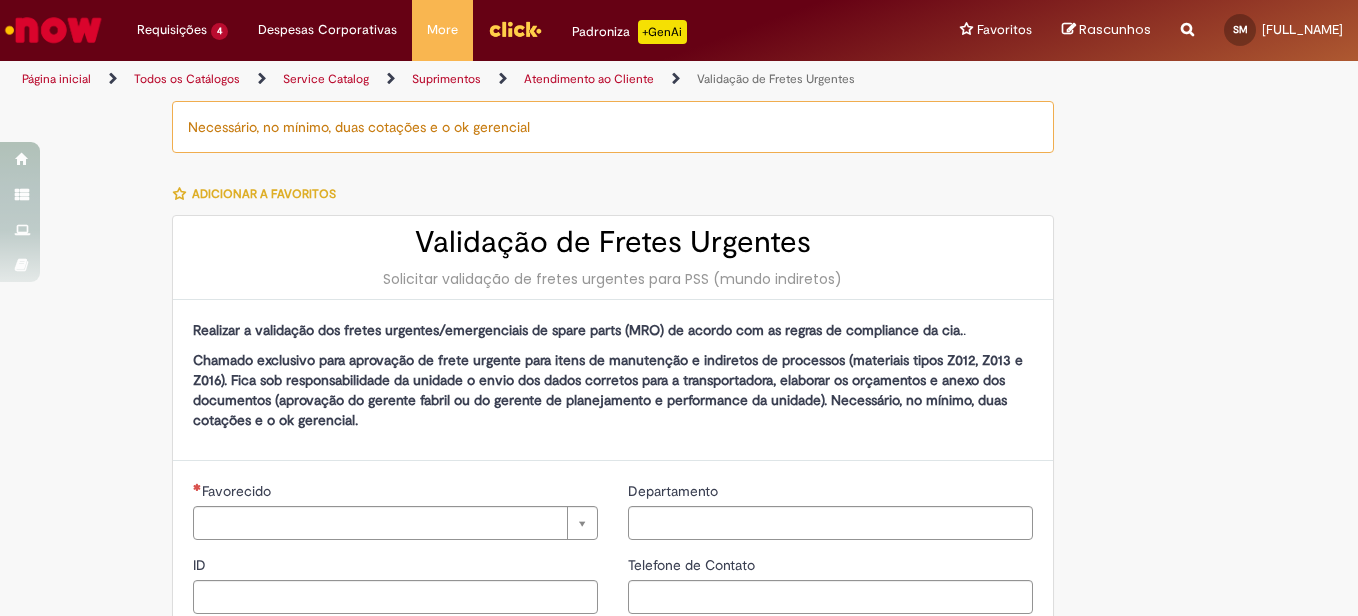 type on "********" 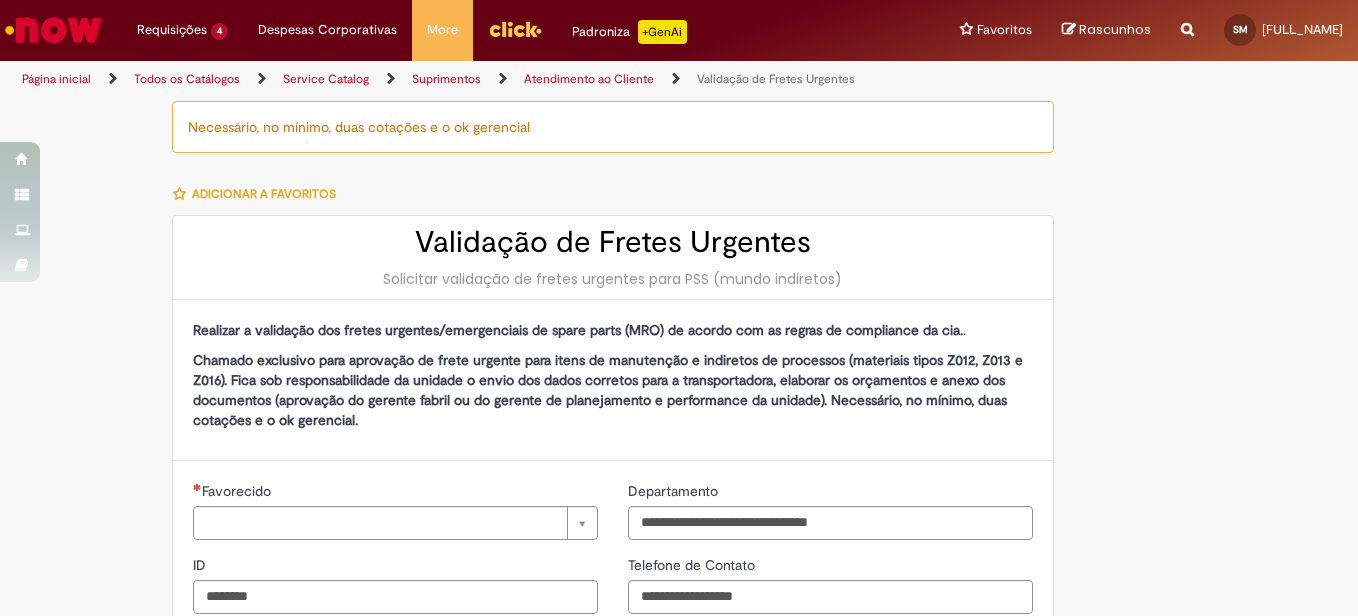 type on "**********" 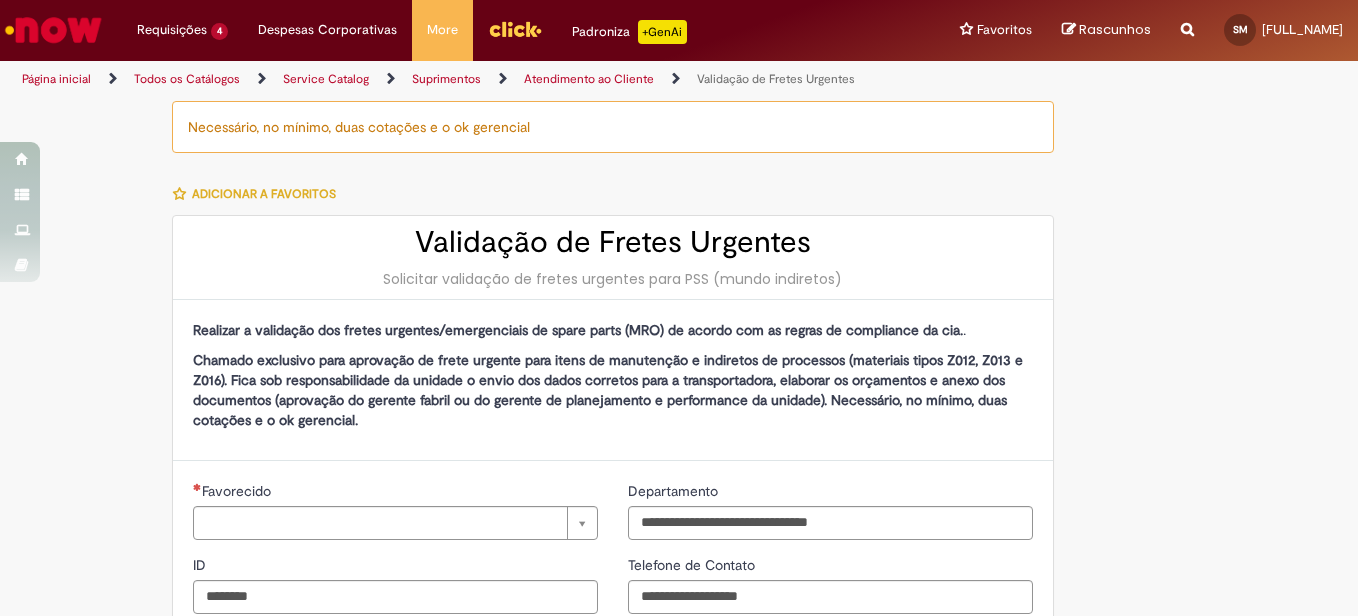 type on "**********" 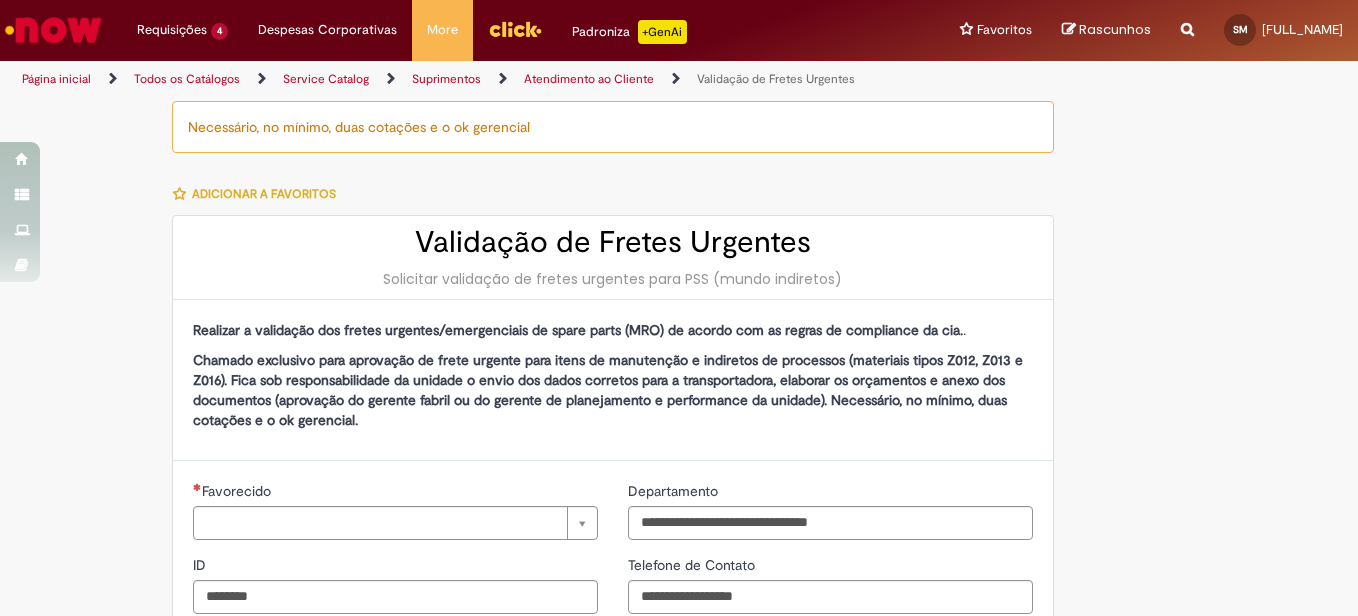 type on "**********" 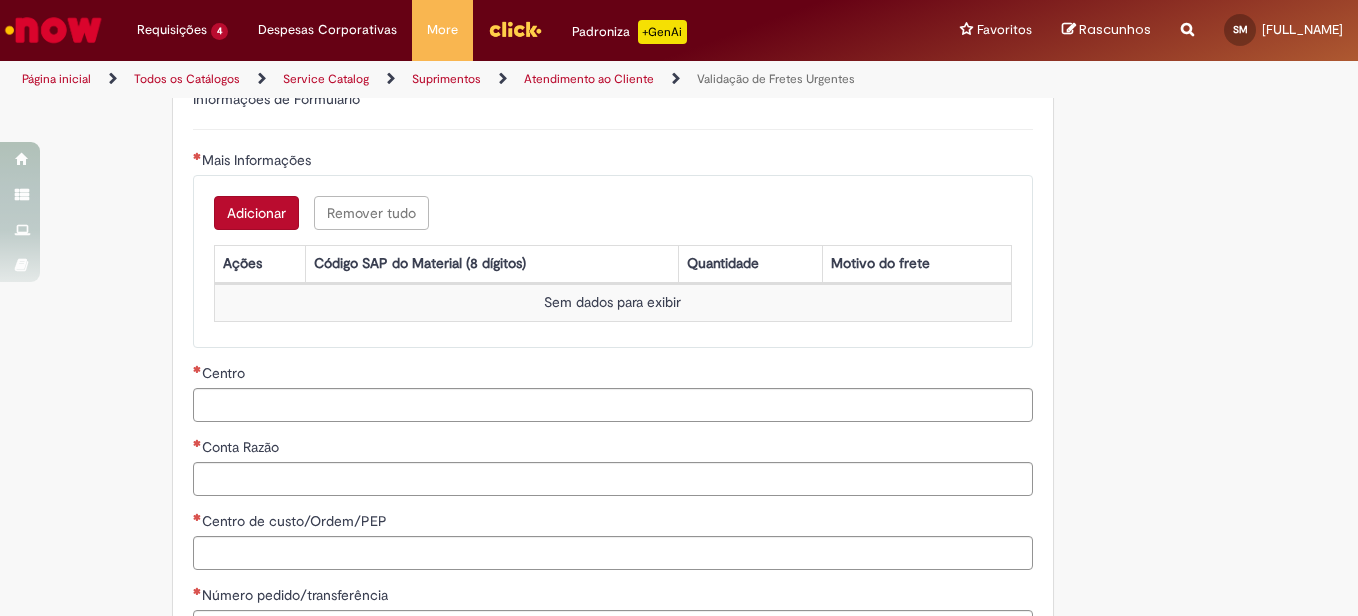 scroll, scrollTop: 733, scrollLeft: 0, axis: vertical 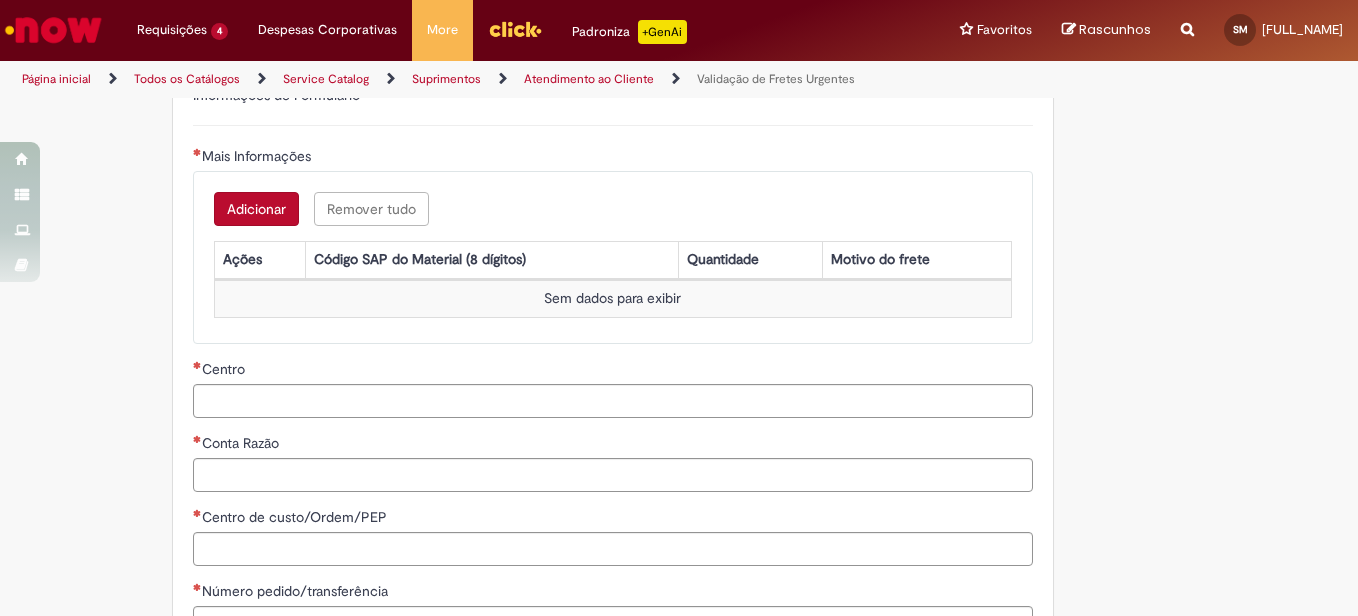 click on "Adicionar" at bounding box center (256, 209) 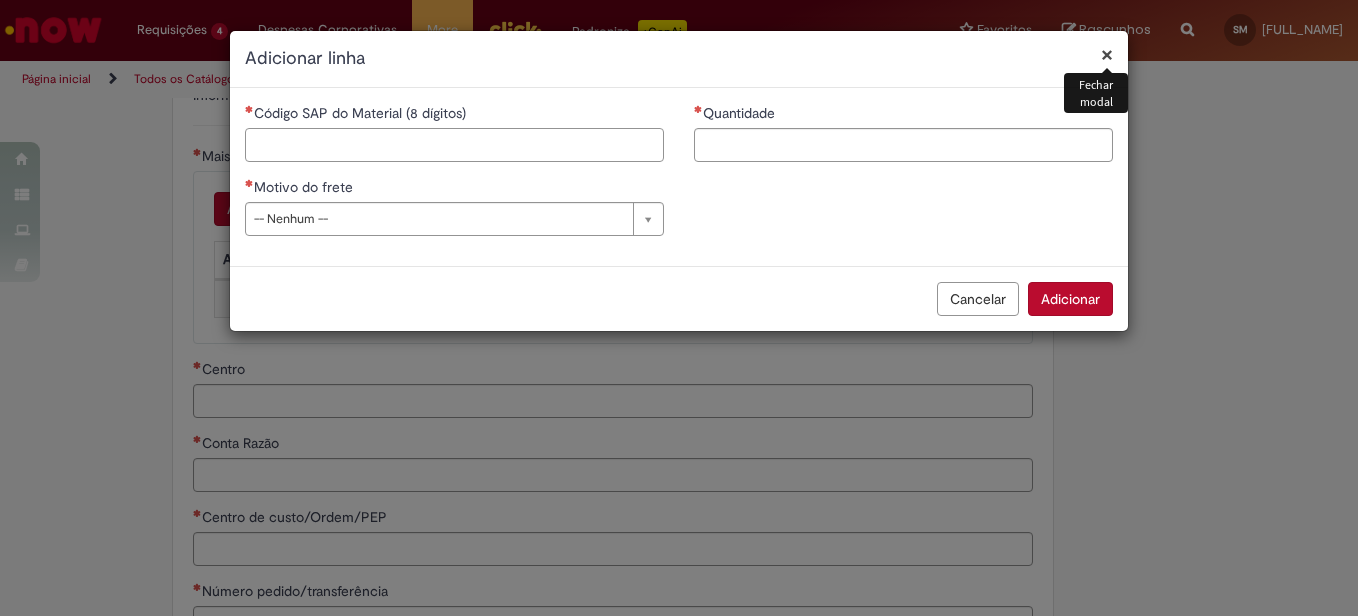 click on "Código SAP do Material (8 dígitos)" at bounding box center [454, 145] 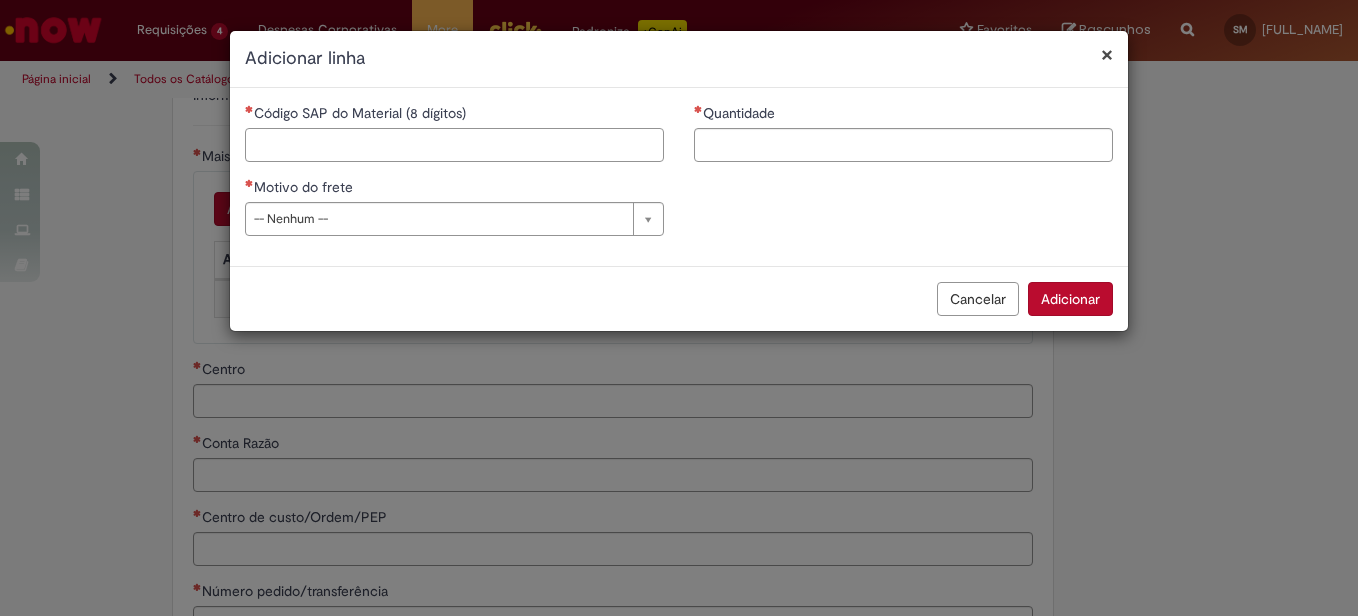 type on "*" 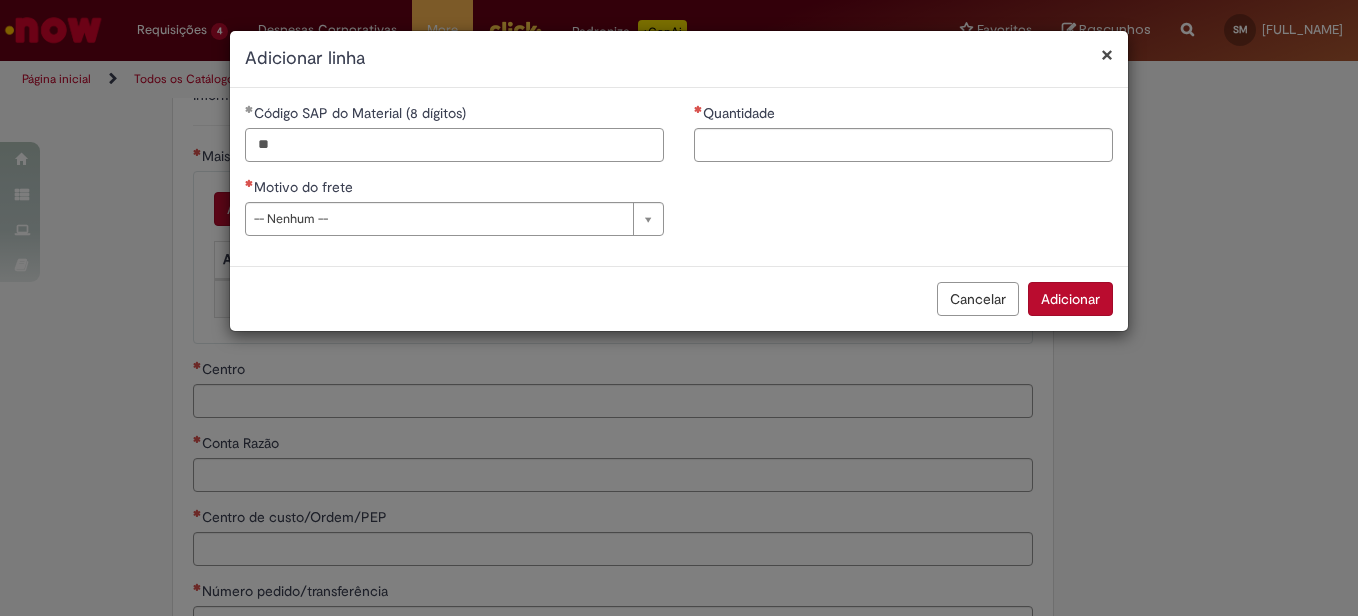 type on "*" 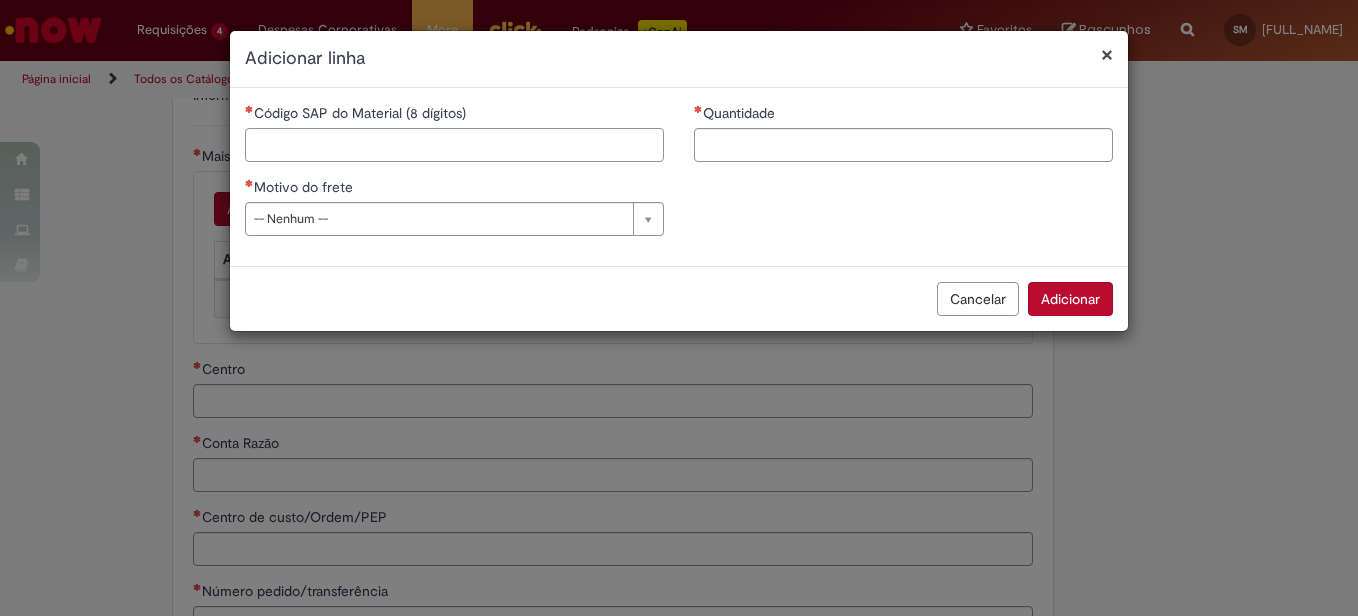 paste on "**********" 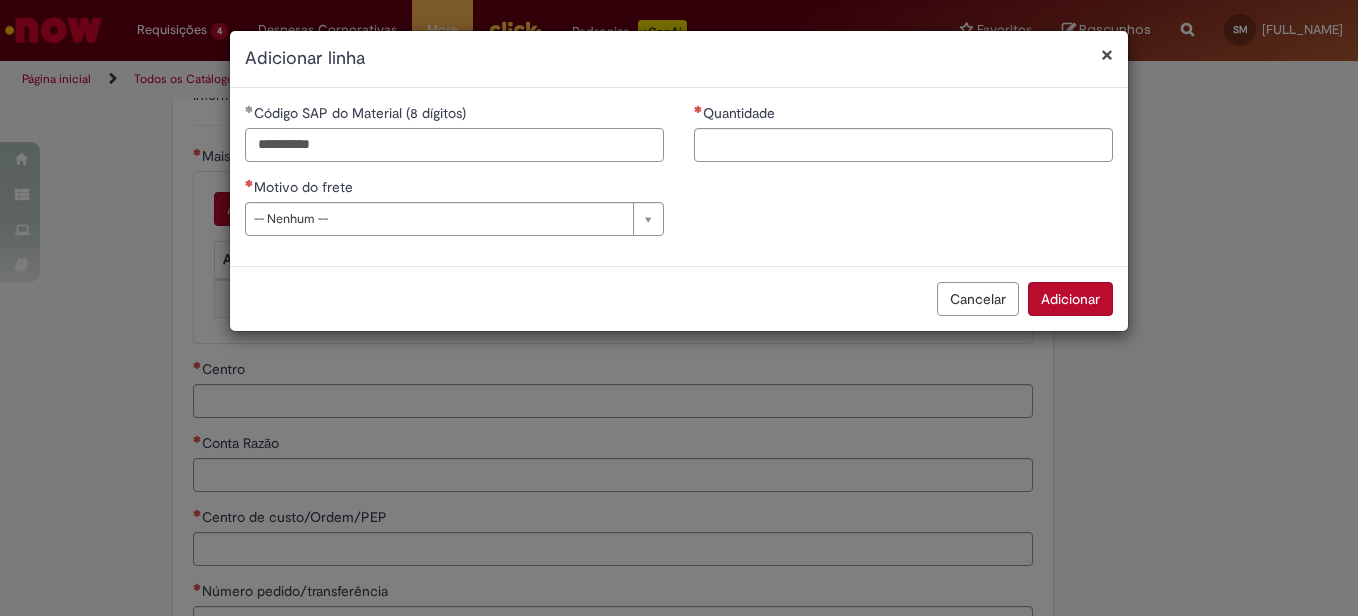 type on "**********" 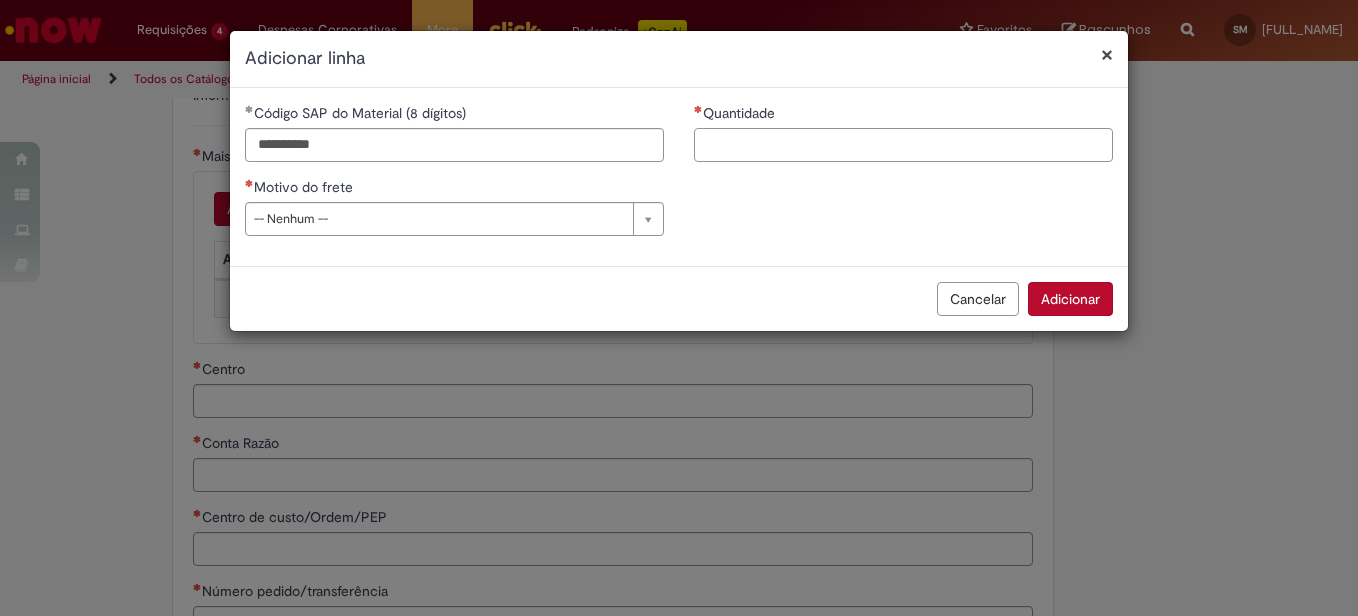 click on "Quantidade" at bounding box center [903, 145] 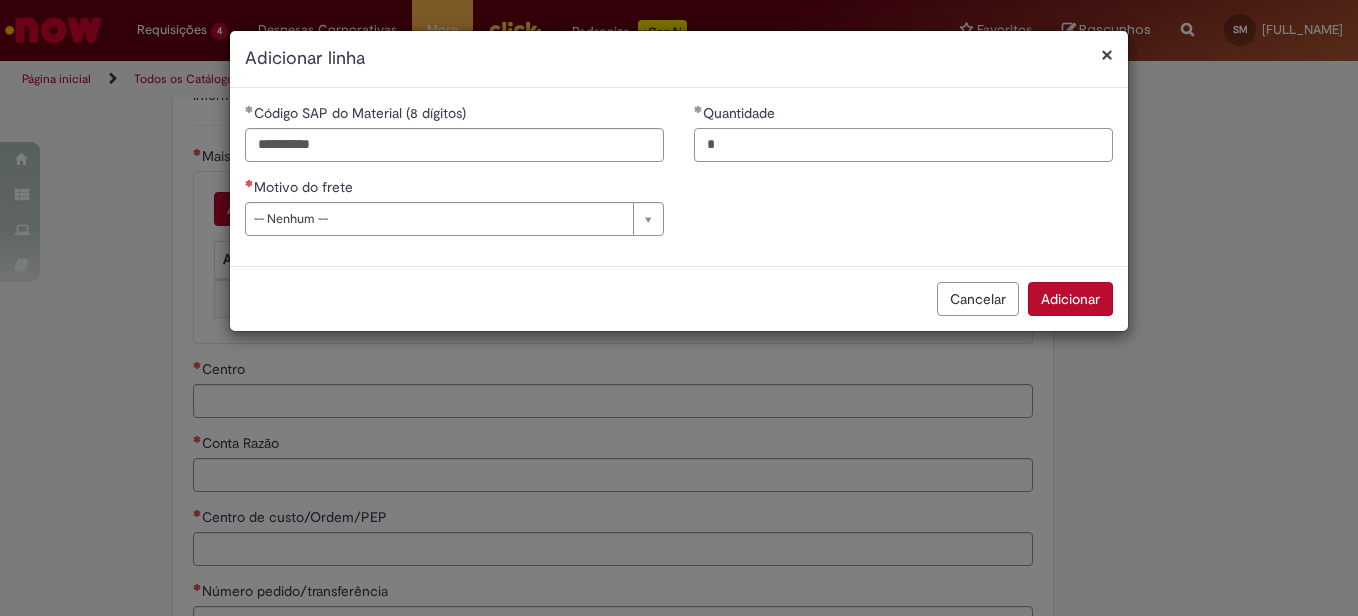 type on "*" 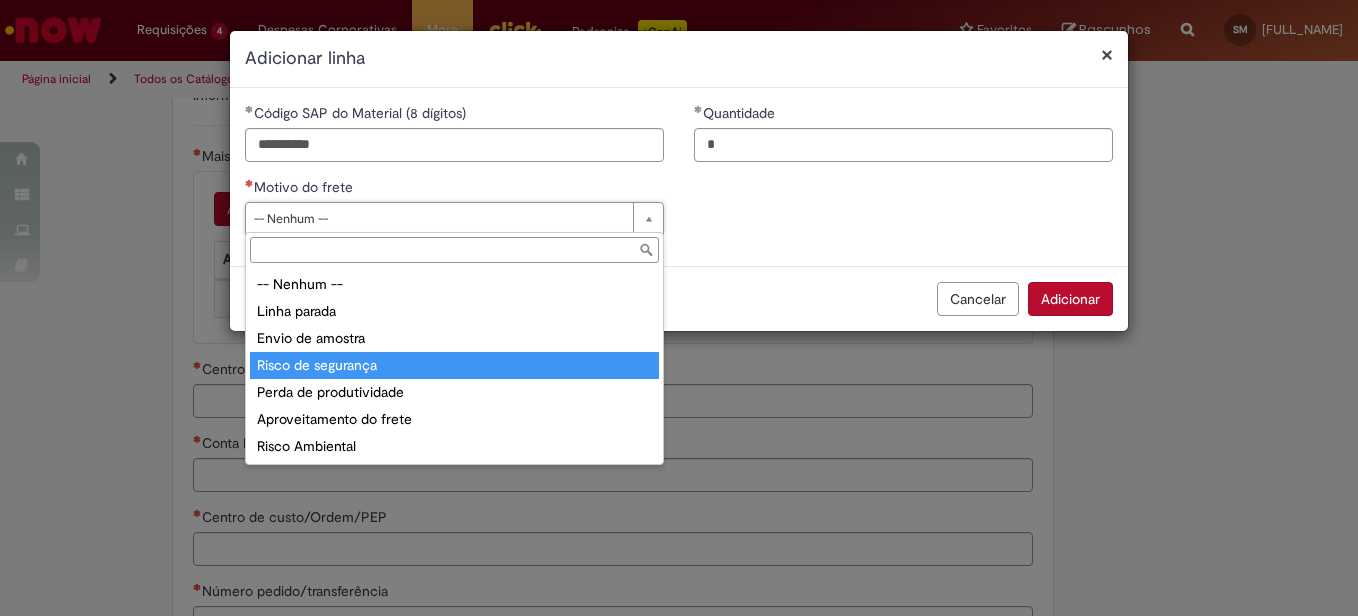 type on "**********" 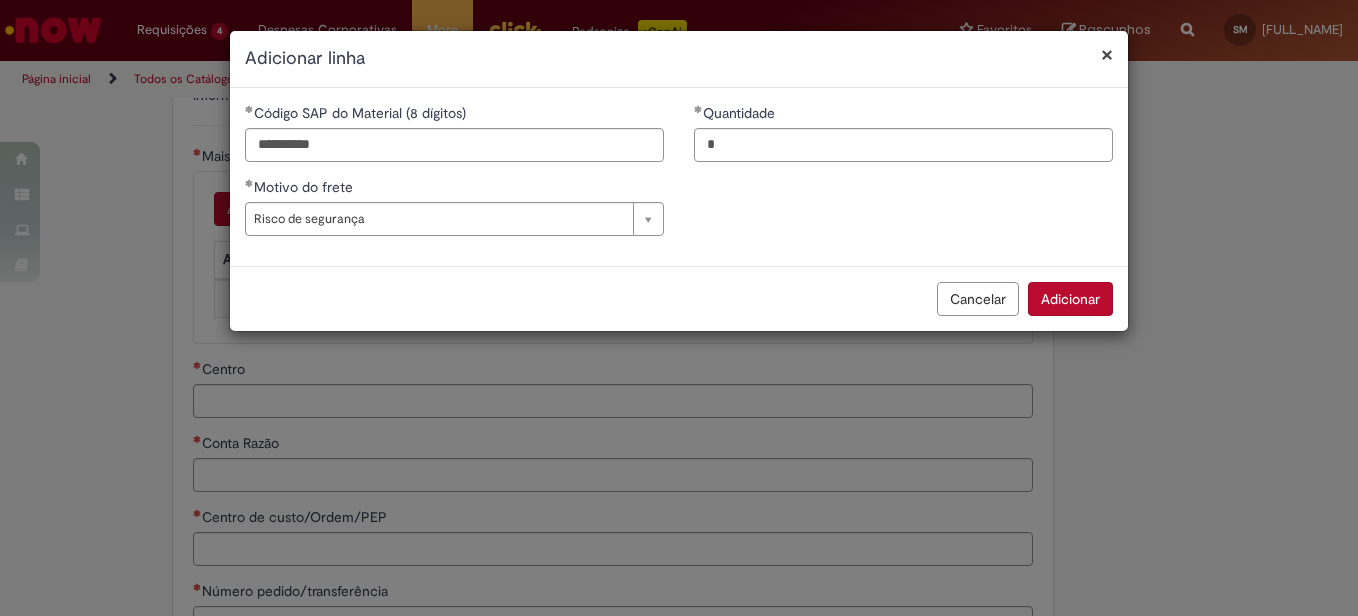 drag, startPoint x: 1099, startPoint y: 314, endPoint x: 1081, endPoint y: 294, distance: 26.907248 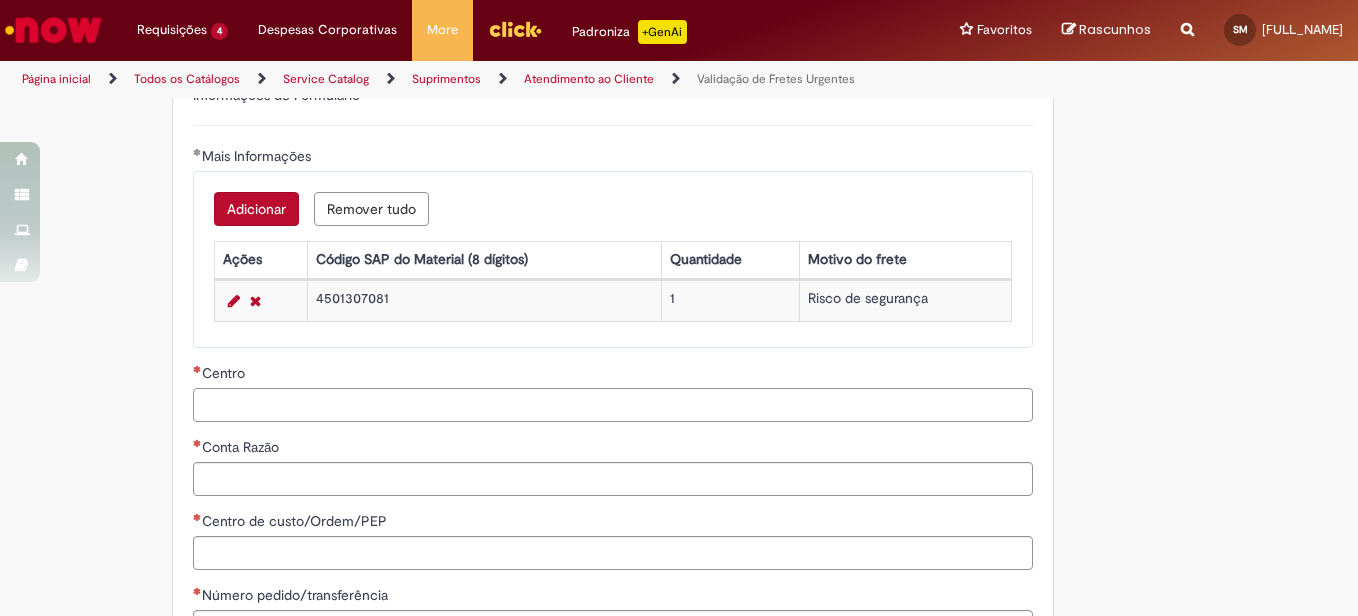 click on "Centro" at bounding box center (613, 405) 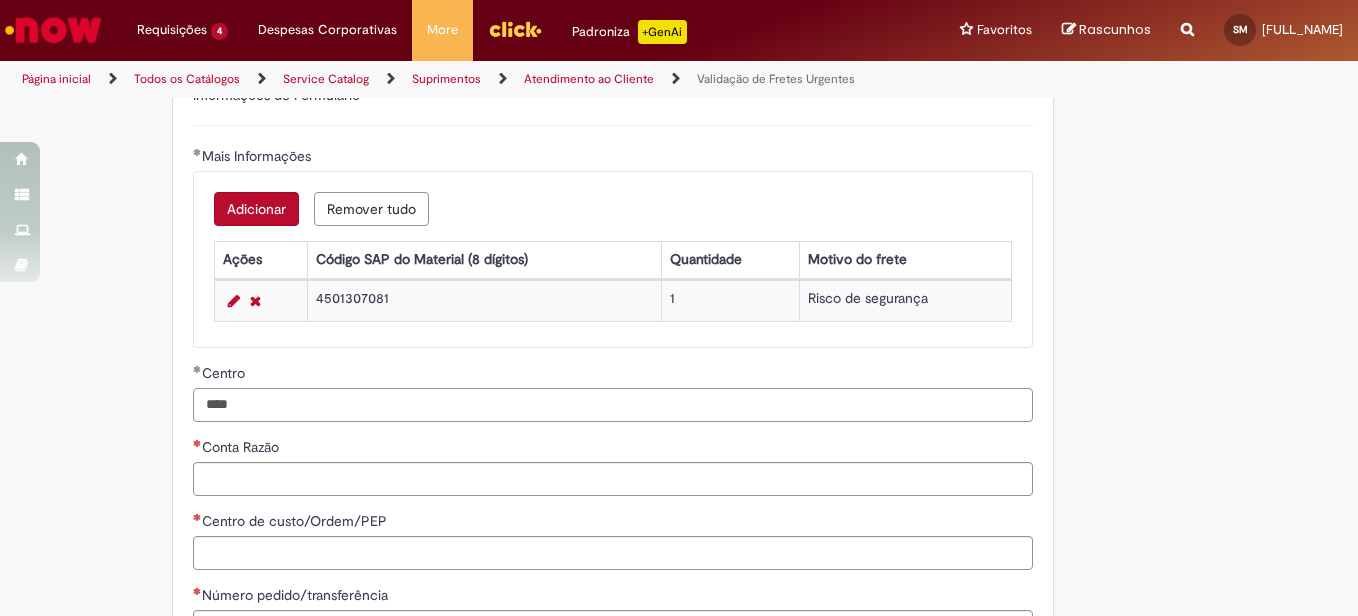 type on "****" 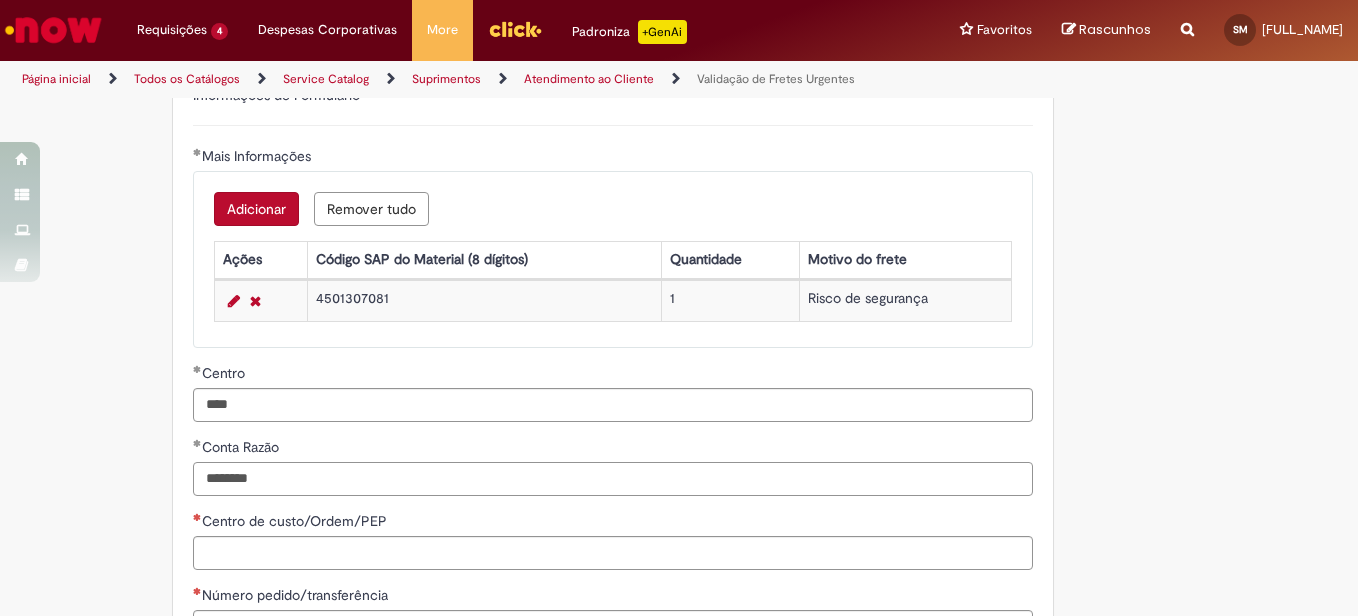 type on "********" 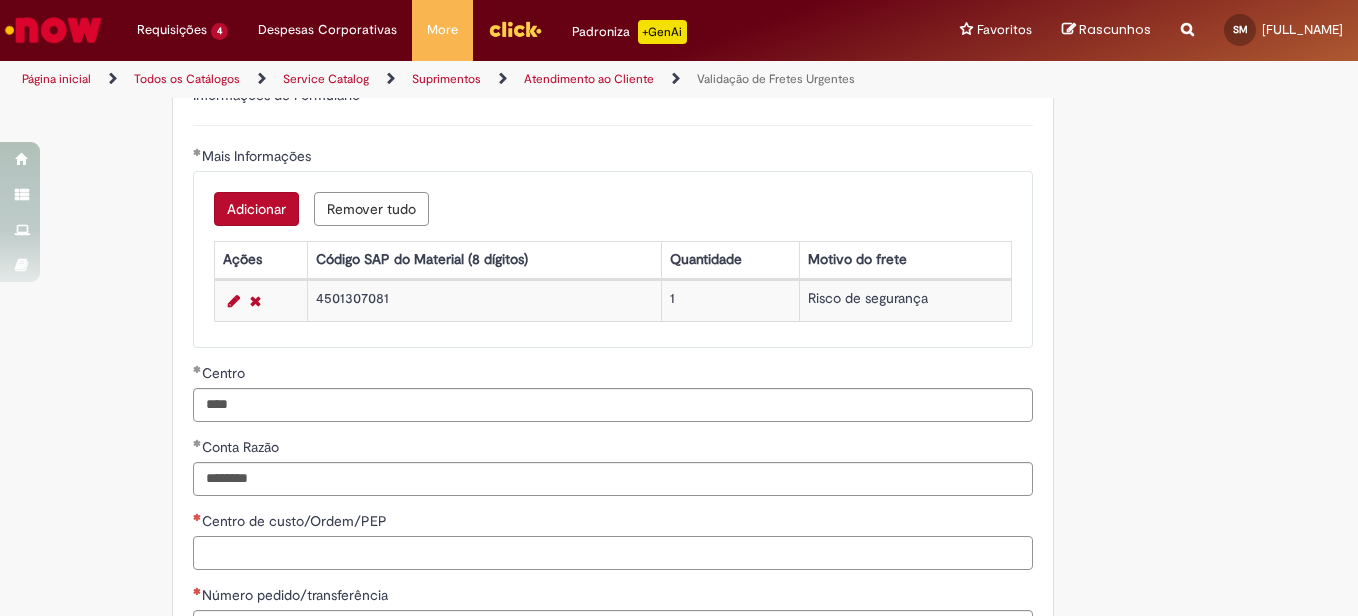 click on "Centro de custo/Ordem/PEP" at bounding box center (613, 553) 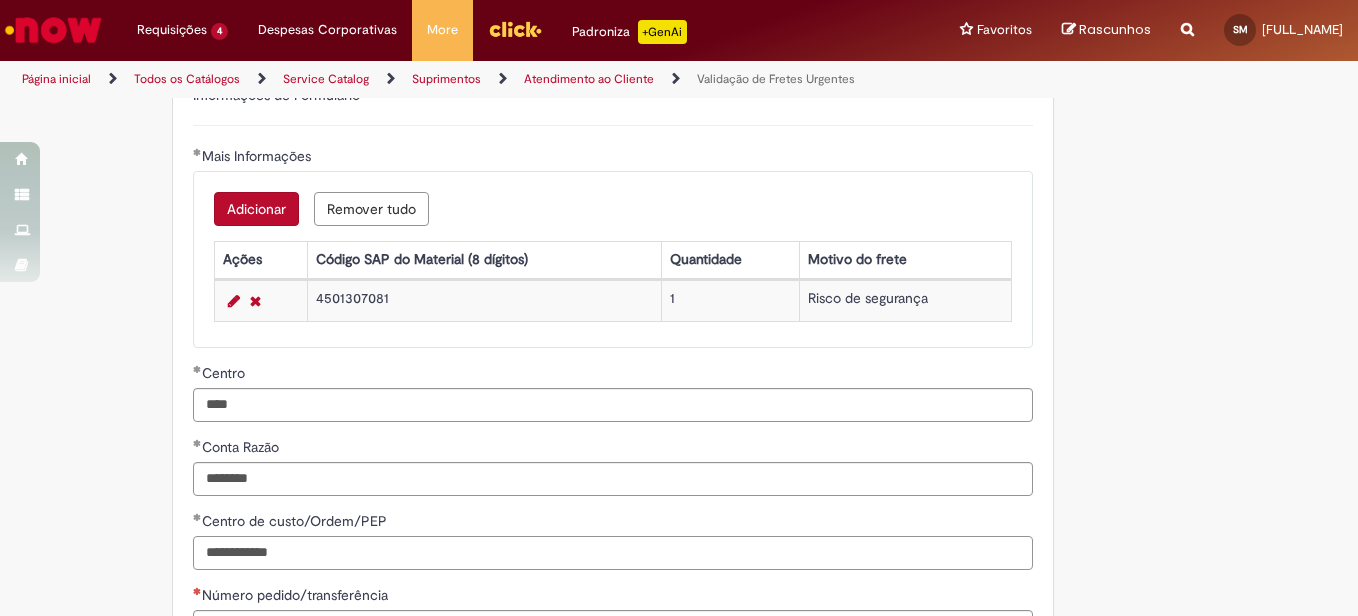 type on "**********" 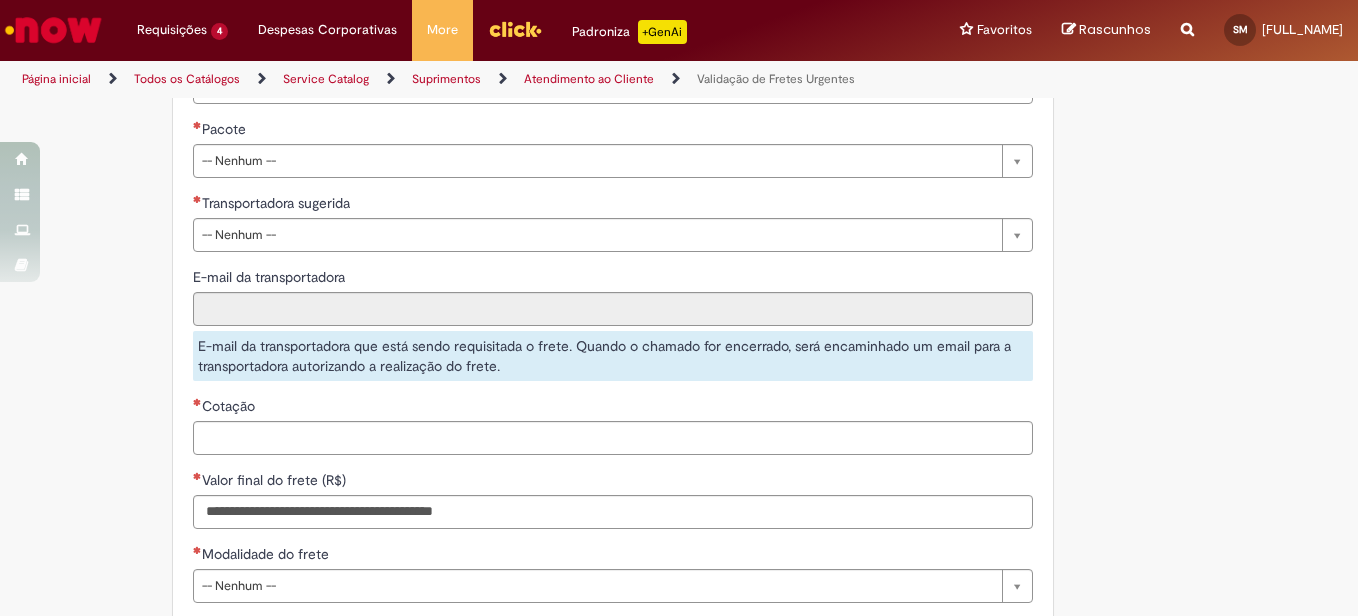 scroll, scrollTop: 1345, scrollLeft: 0, axis: vertical 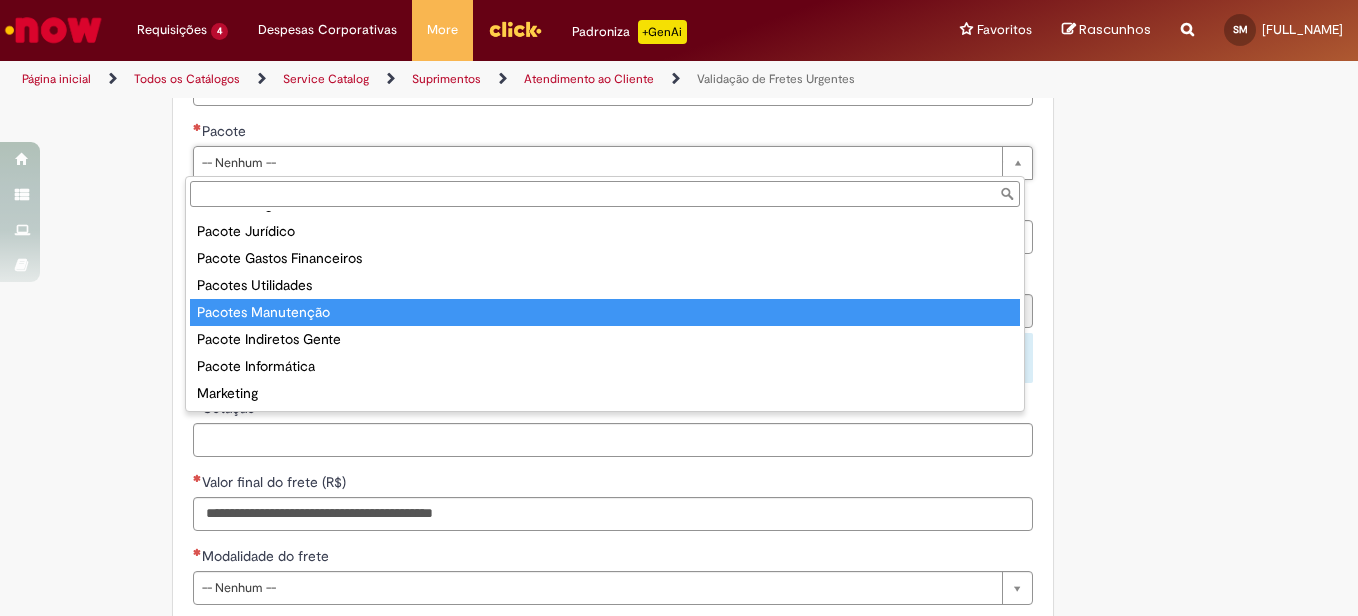 type on "**********" 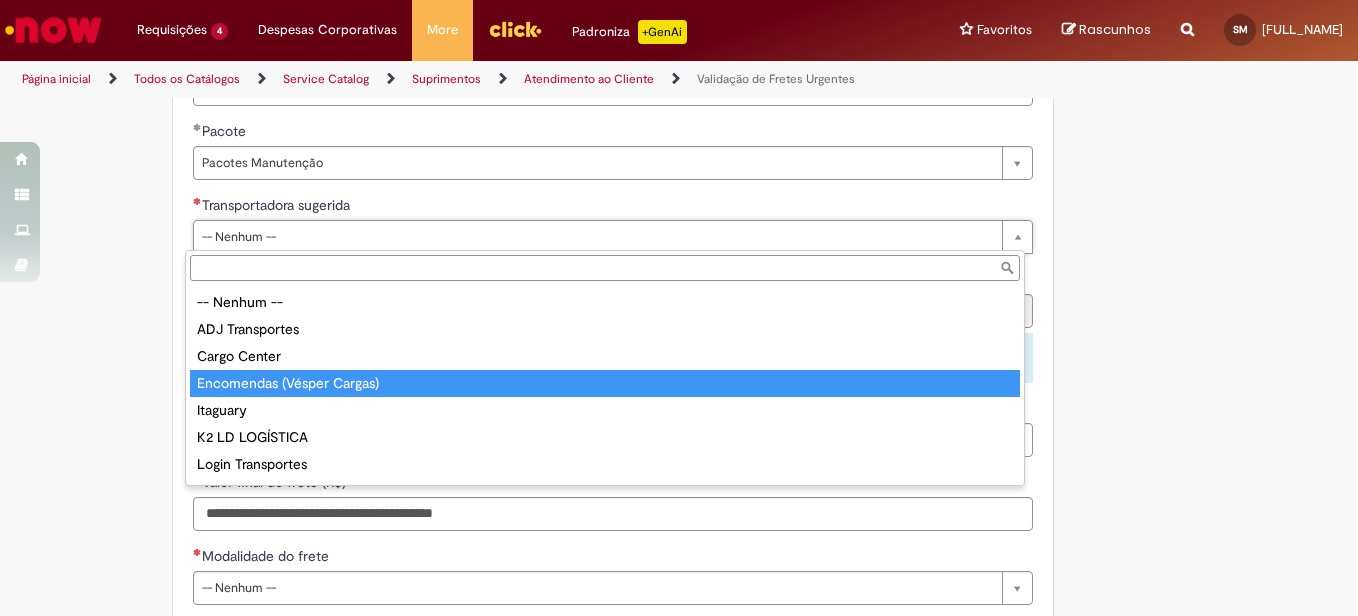 type on "**********" 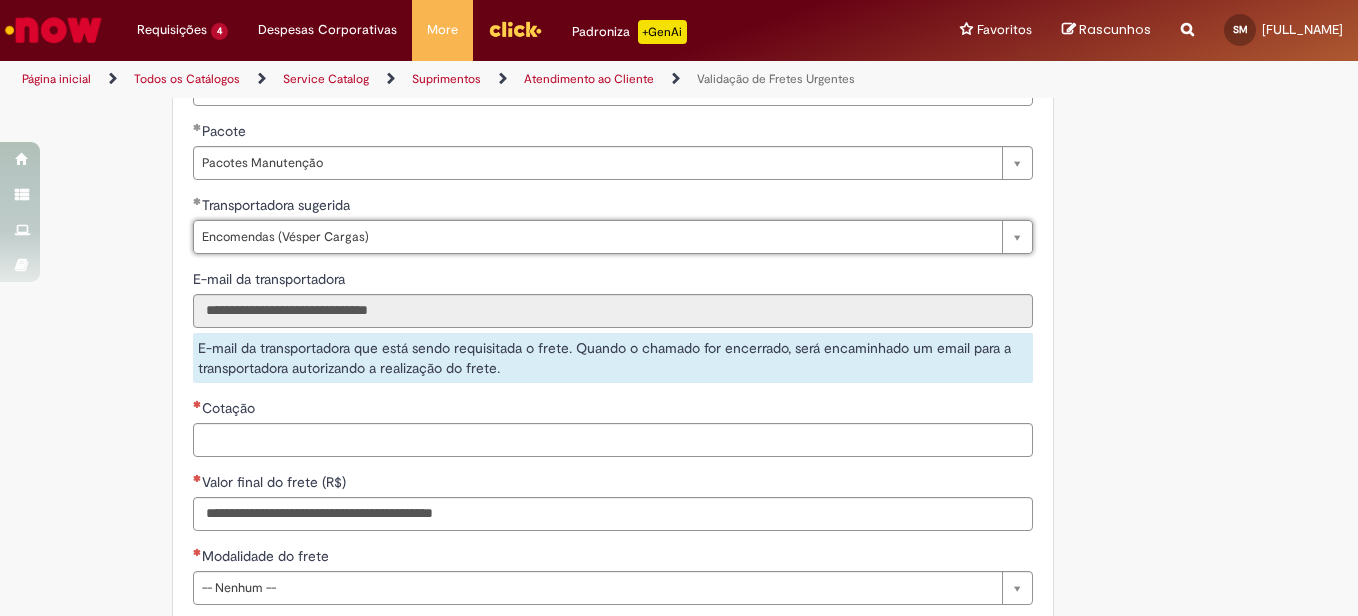 click on "**********" at bounding box center (679, -143) 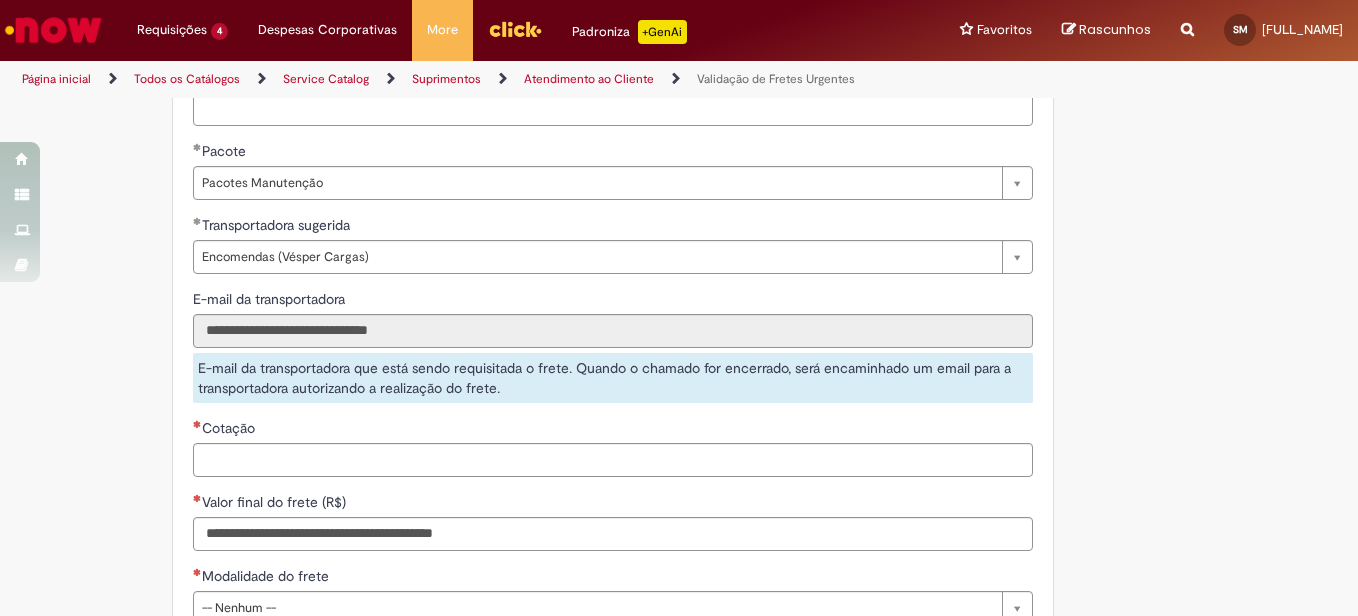 scroll, scrollTop: 1309, scrollLeft: 0, axis: vertical 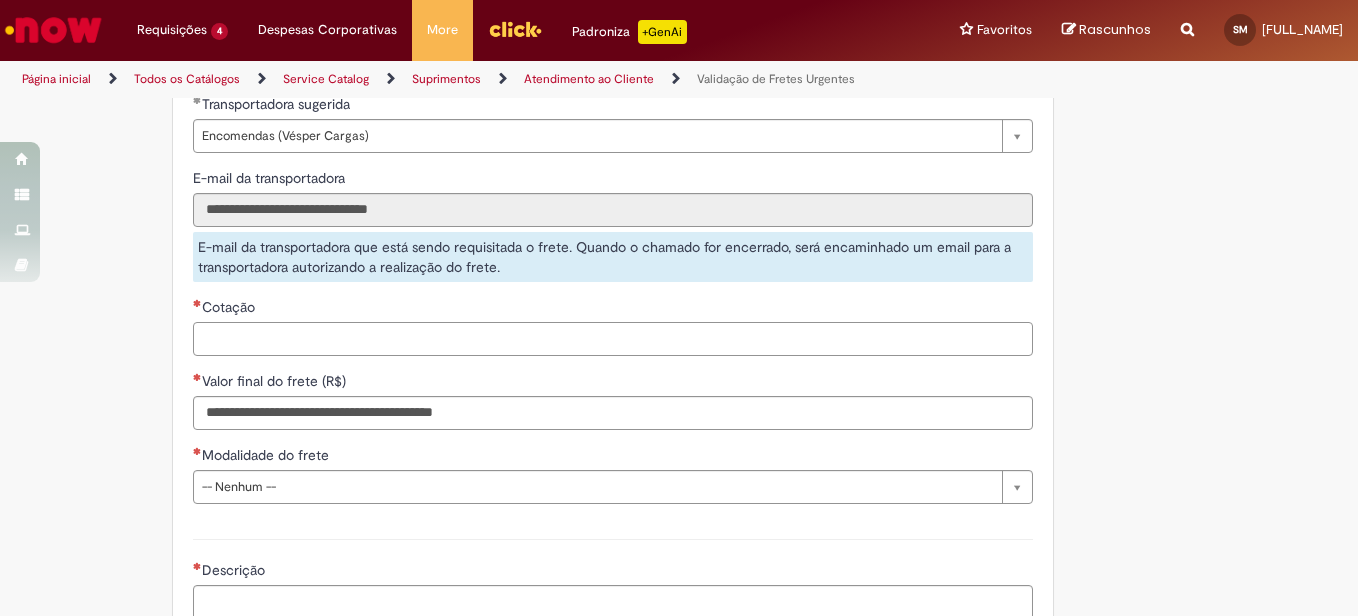 click on "Cotação" at bounding box center [613, 339] 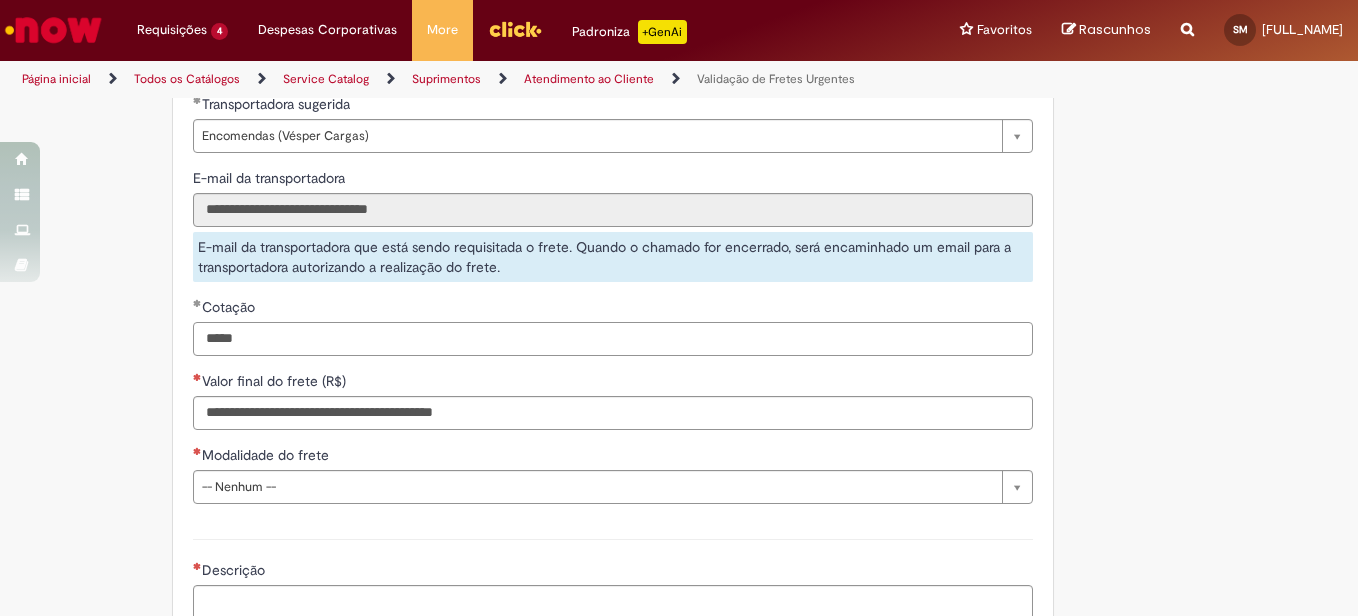 type on "*****" 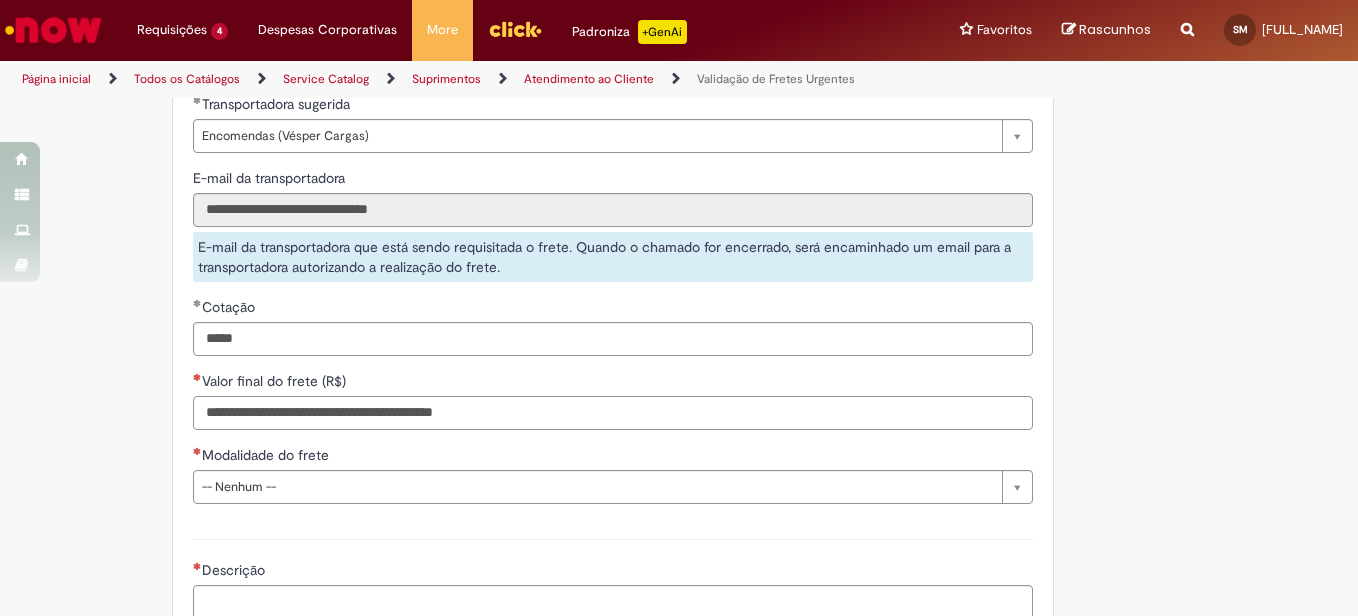 click on "Valor final do frete (R$)" at bounding box center [613, 413] 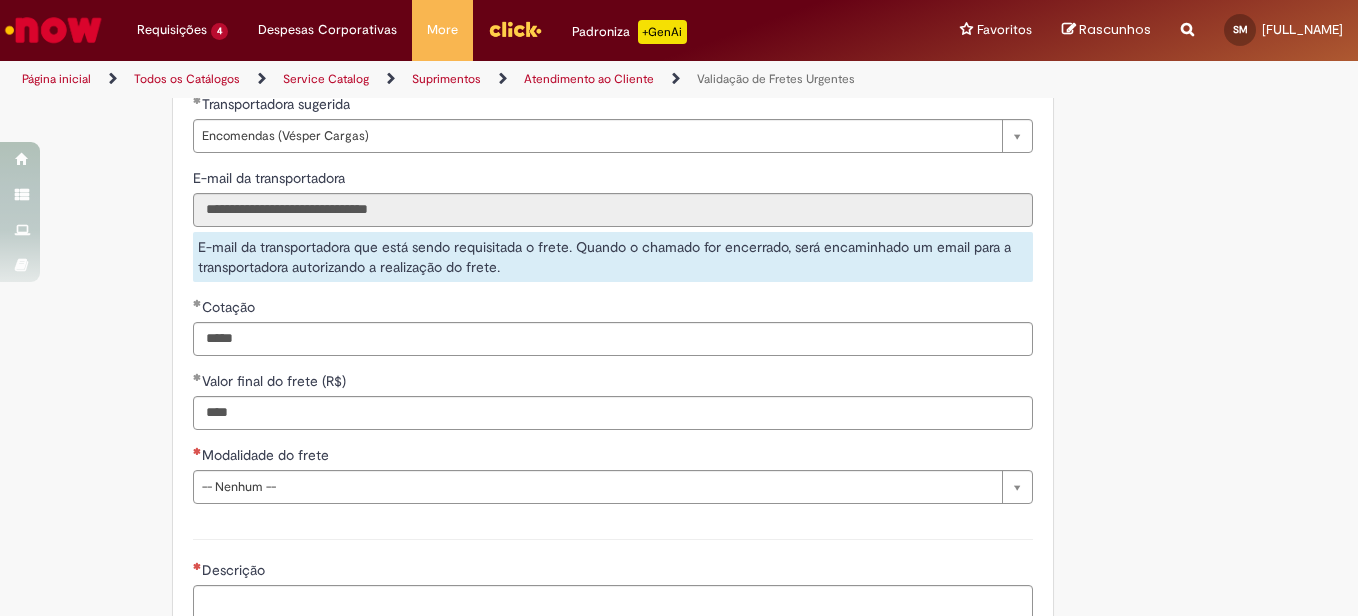 type on "**********" 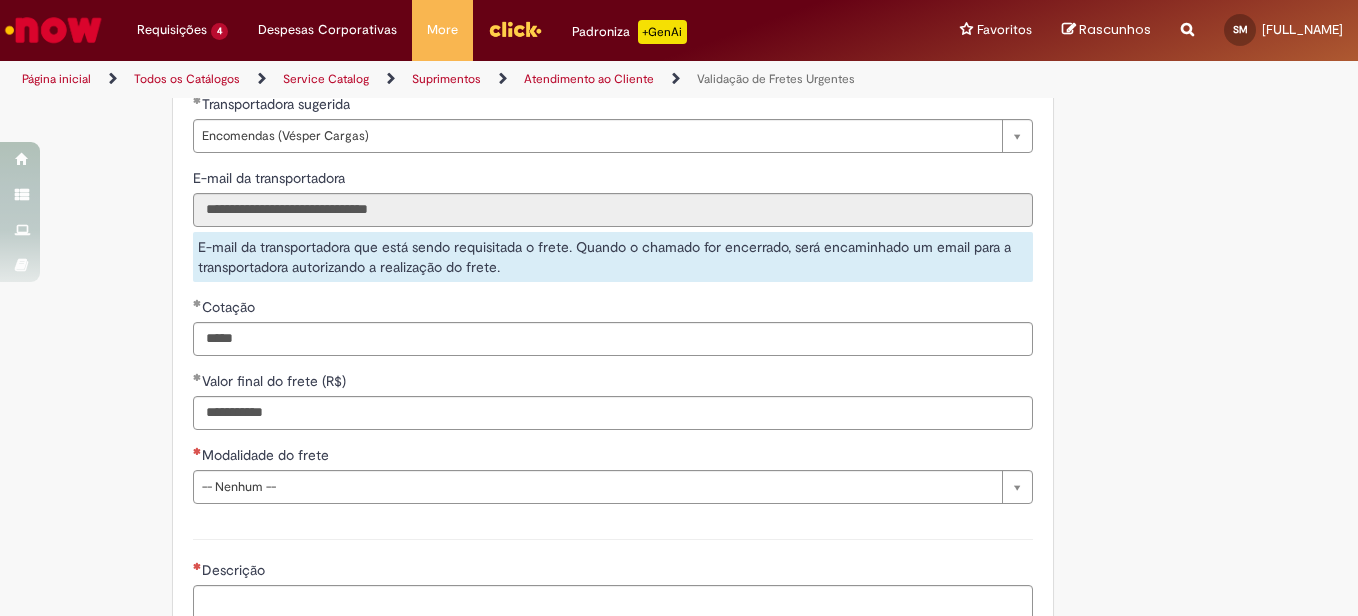 click on "Modalidade do frete" at bounding box center (613, 457) 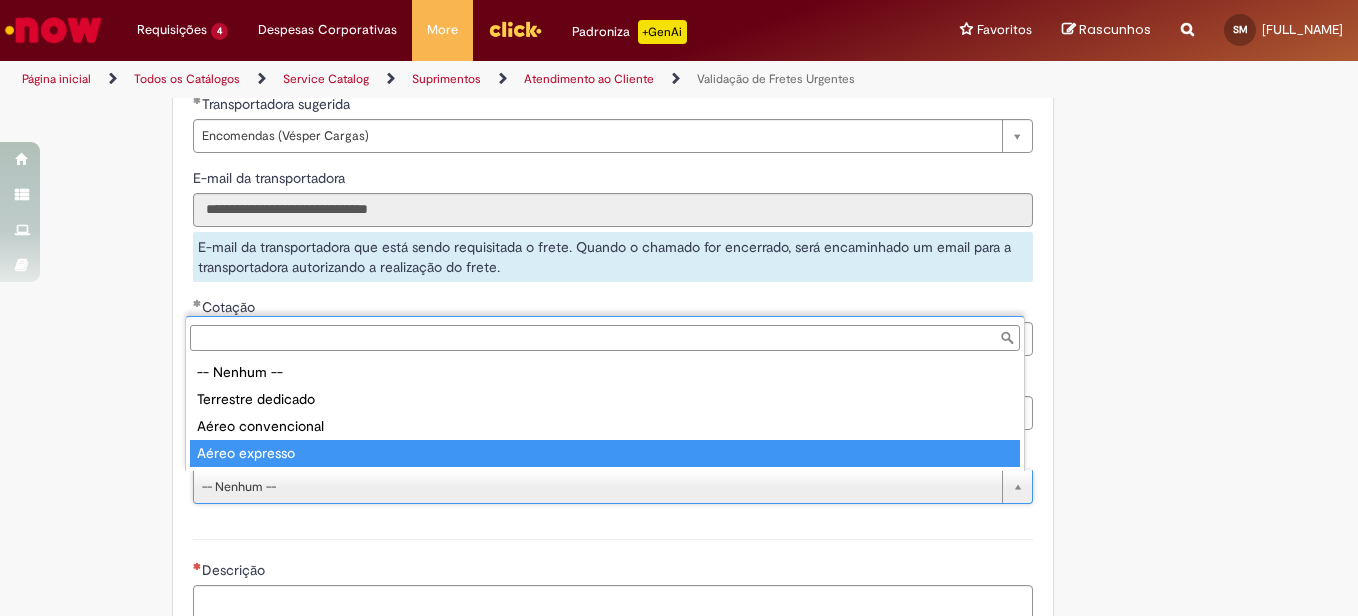 type on "**********" 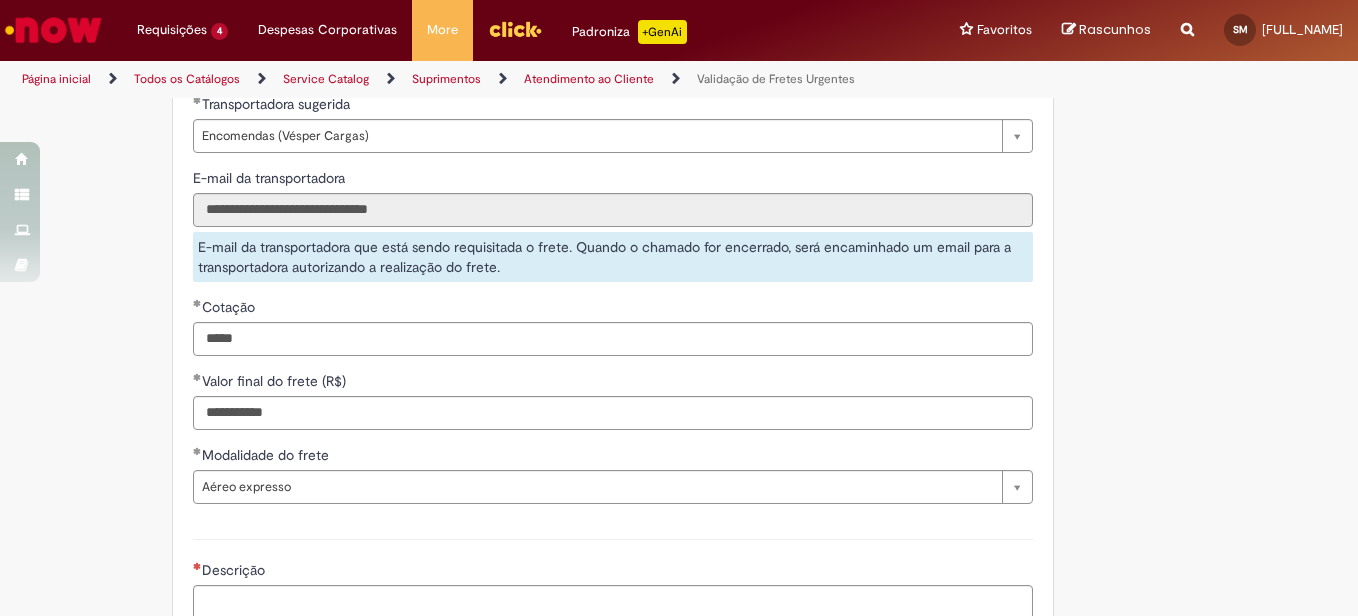 click at bounding box center (613, 539) 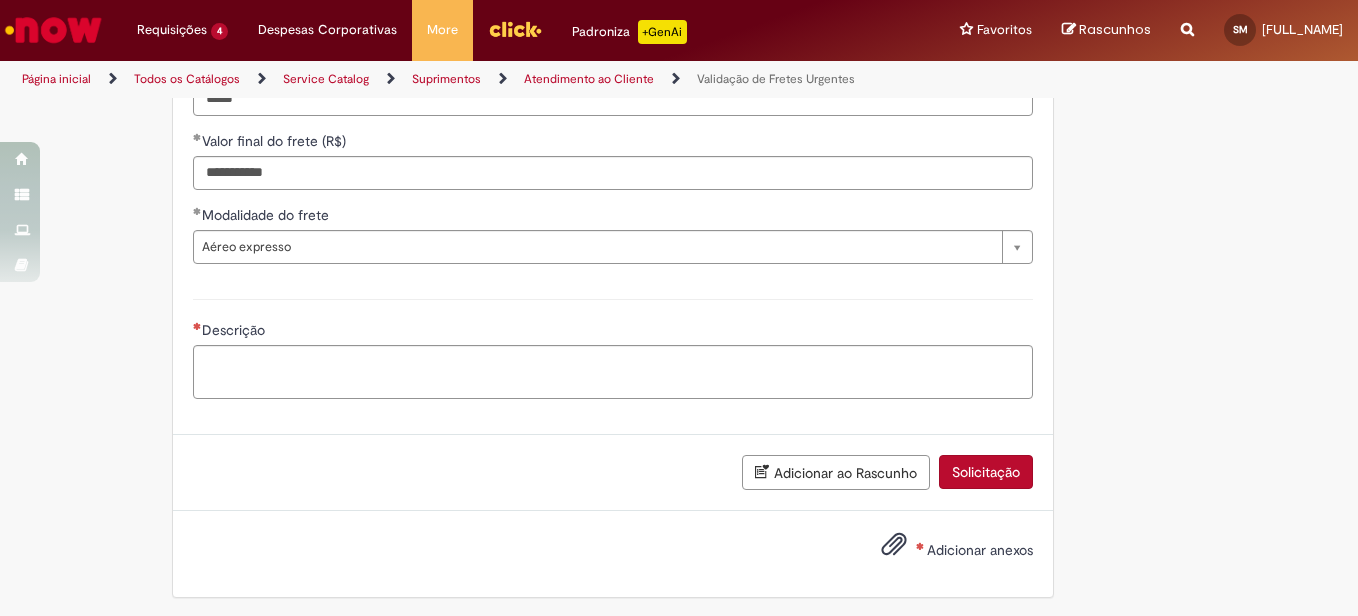 scroll, scrollTop: 1690, scrollLeft: 0, axis: vertical 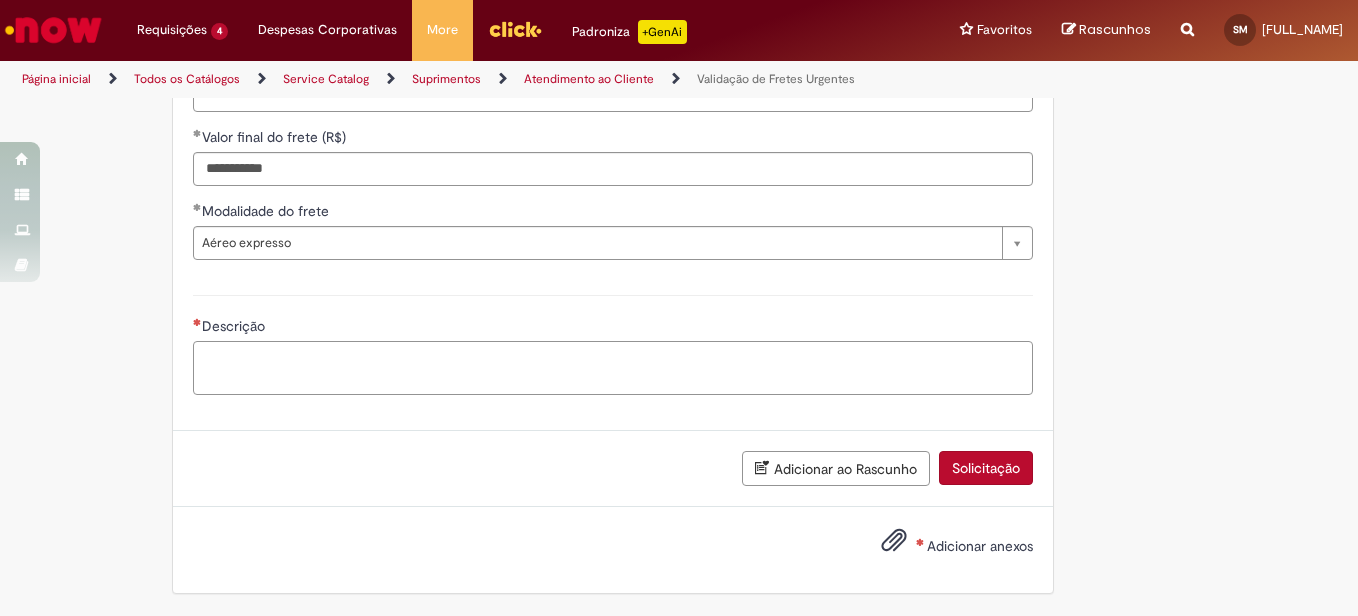 click on "Descrição" at bounding box center (613, 368) 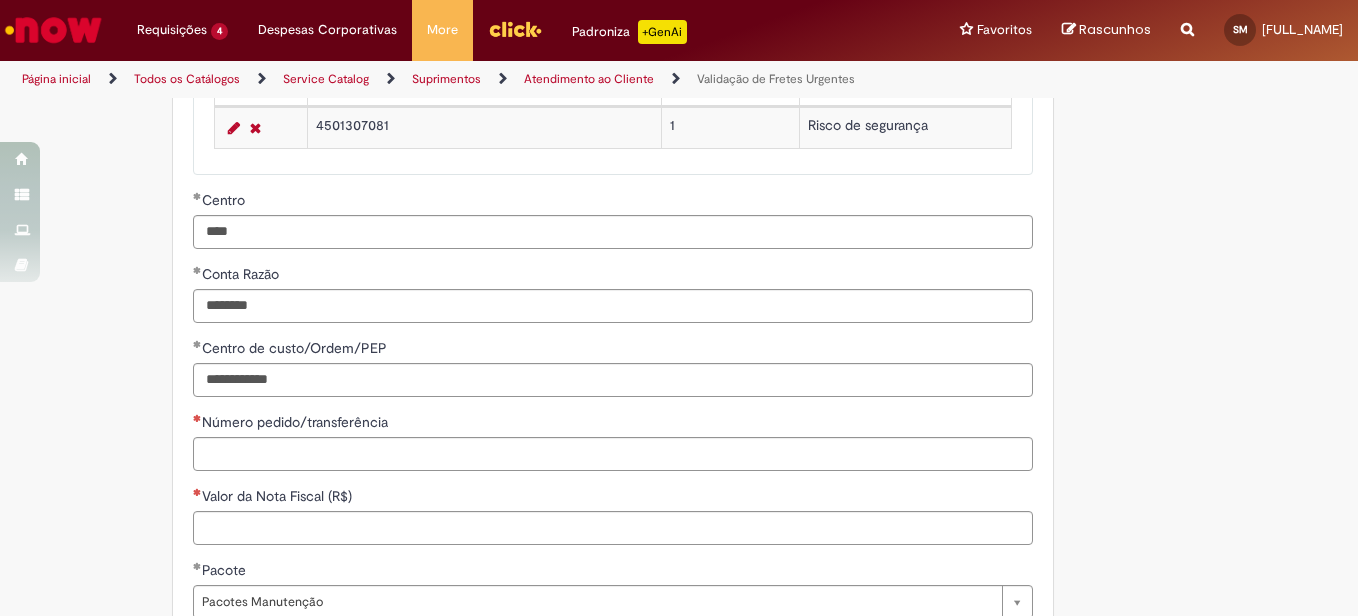 scroll, scrollTop: 910, scrollLeft: 0, axis: vertical 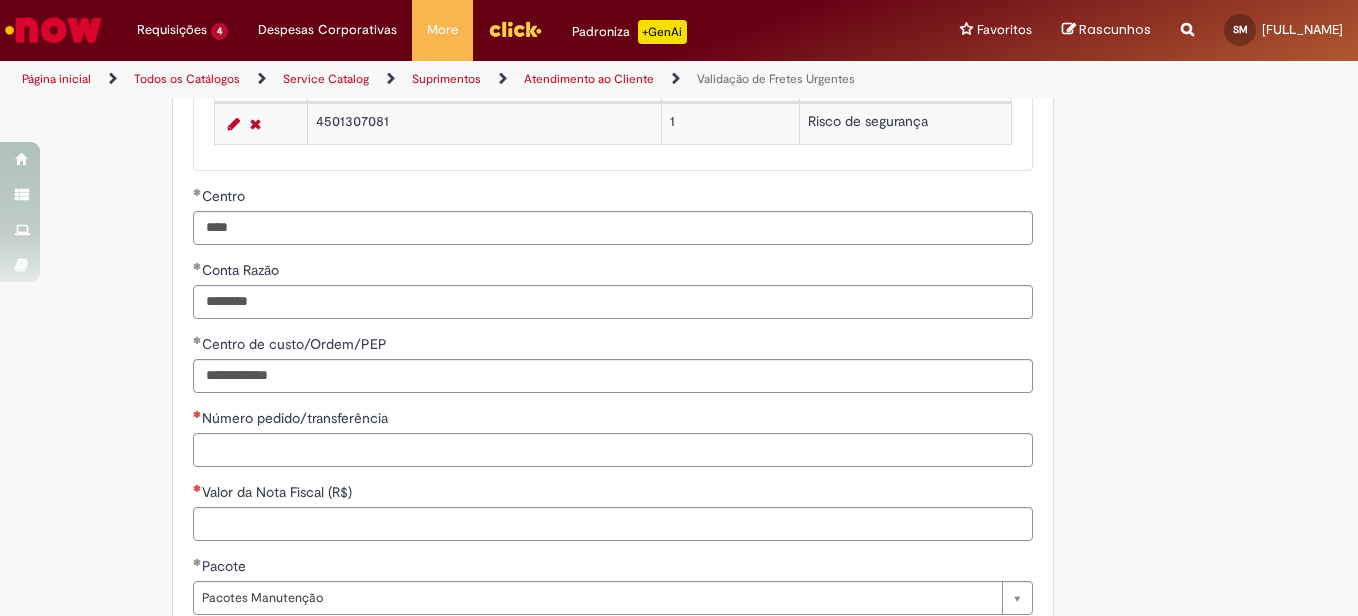 click on "**********" at bounding box center [613, 461] 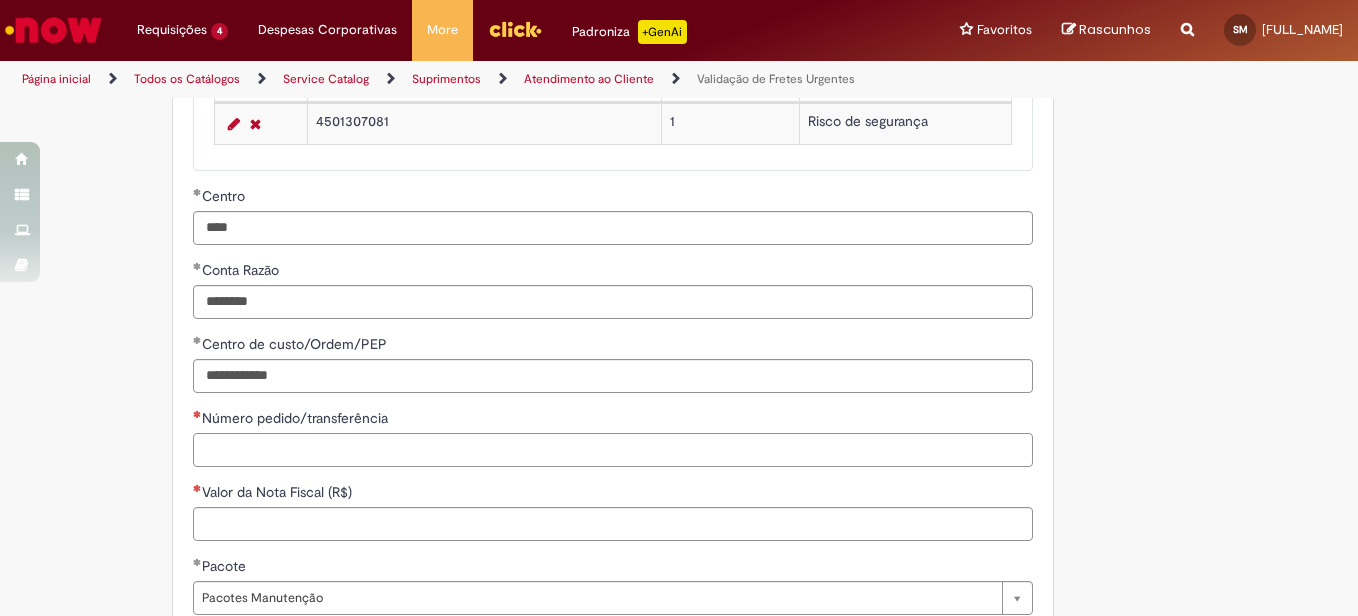 click on "Número pedido/transferência" at bounding box center (613, 450) 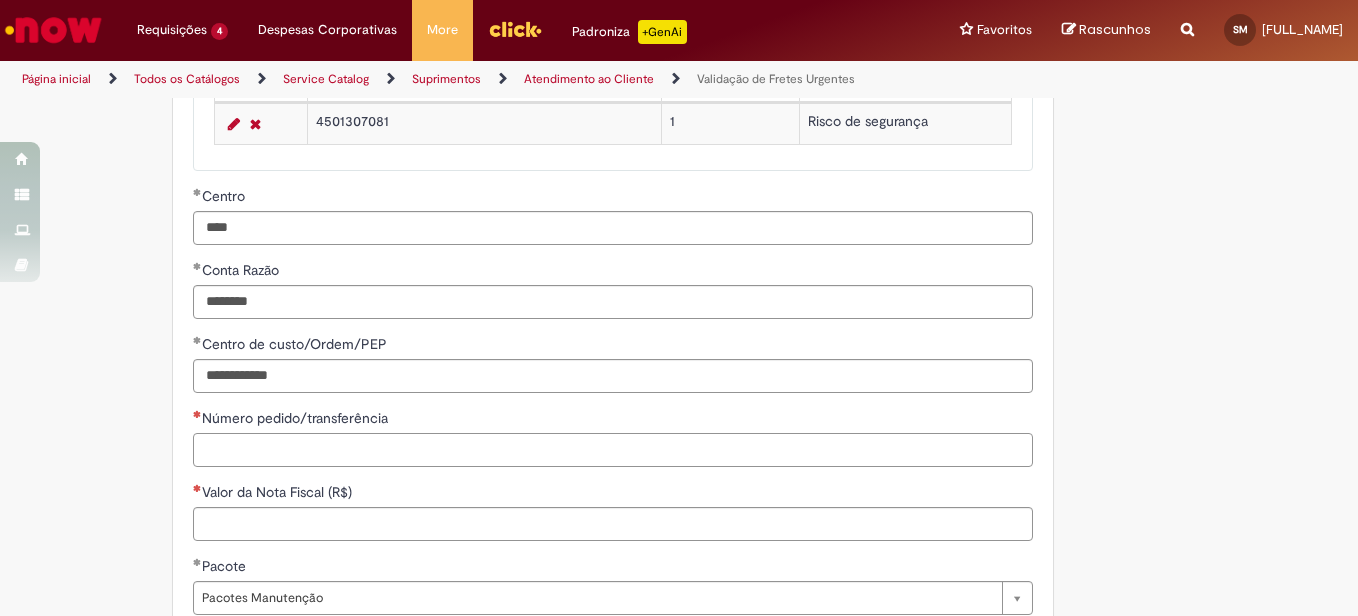 paste on "**********" 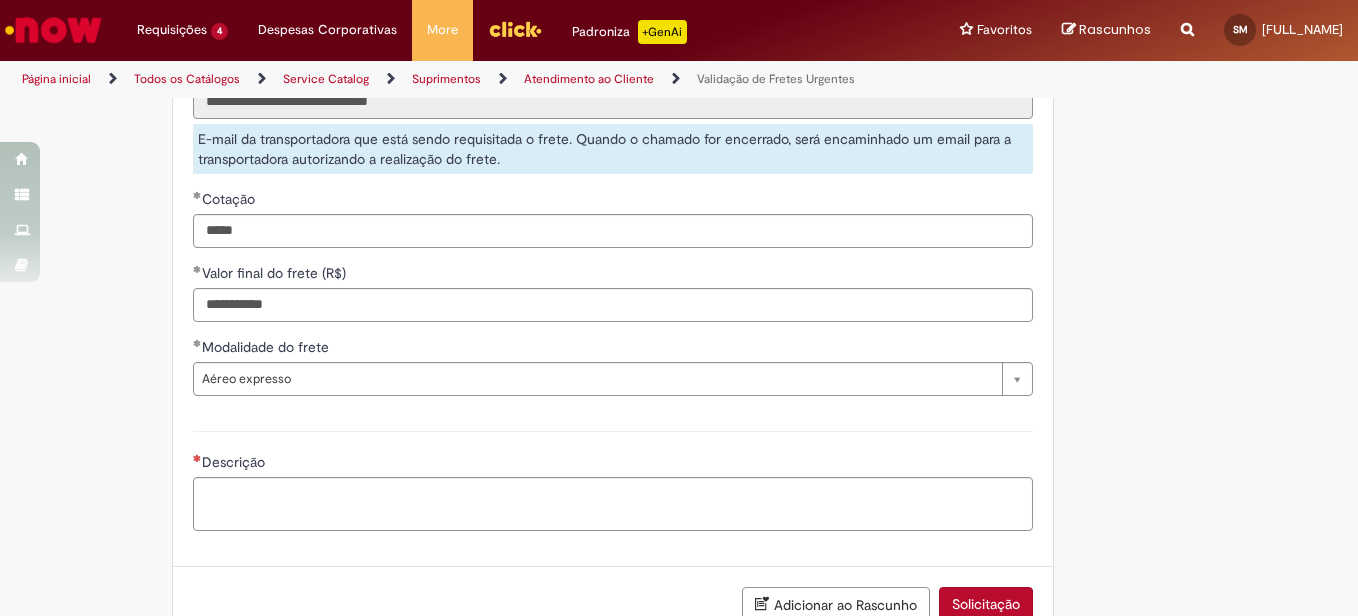 scroll, scrollTop: 1690, scrollLeft: 0, axis: vertical 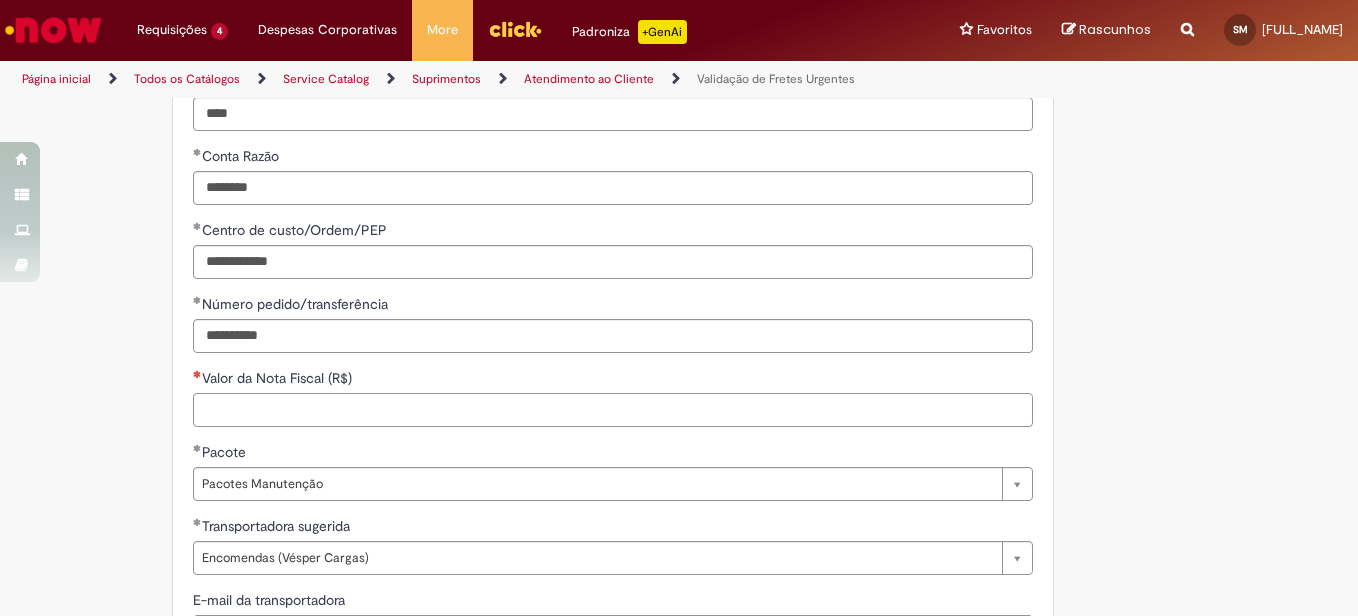 click on "Valor da Nota Fiscal (R$)" at bounding box center (613, 410) 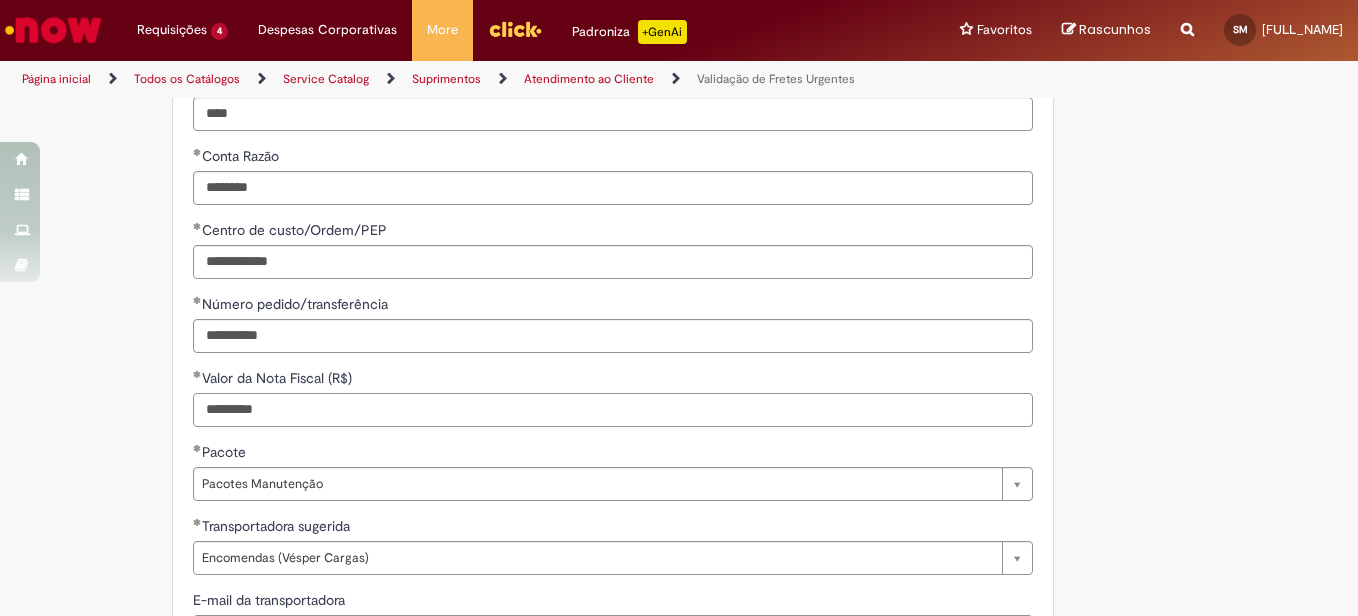 type on "*********" 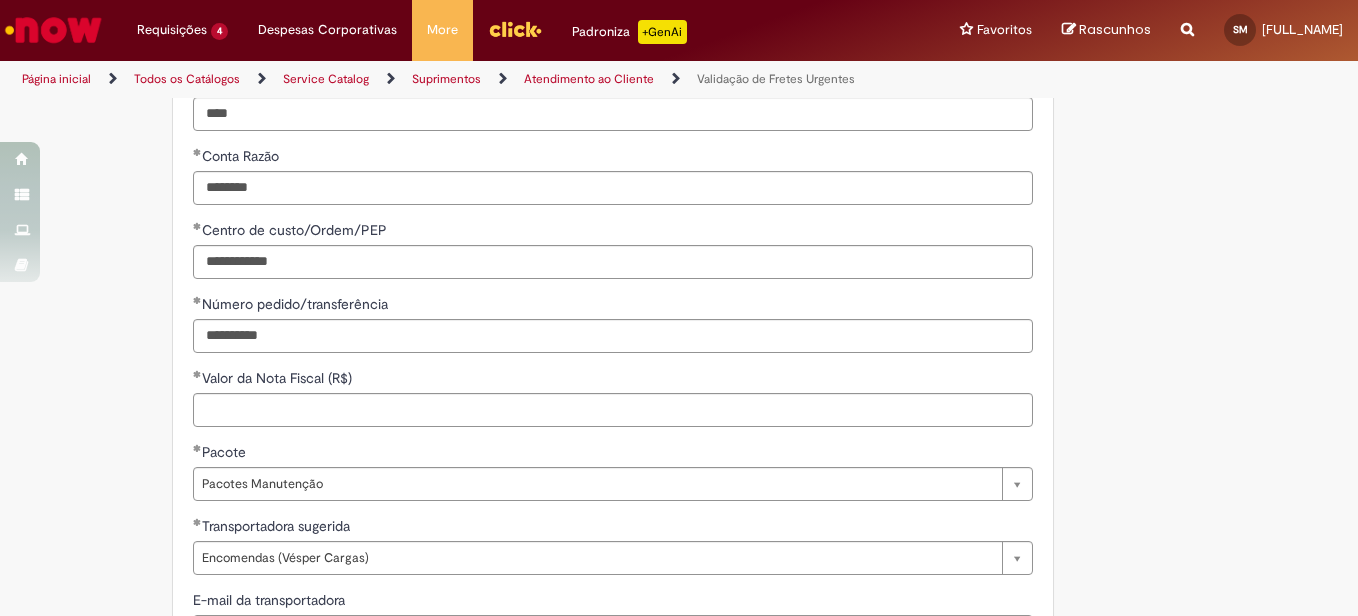 click on "Valor da Nota Fiscal (R$)" at bounding box center (613, 380) 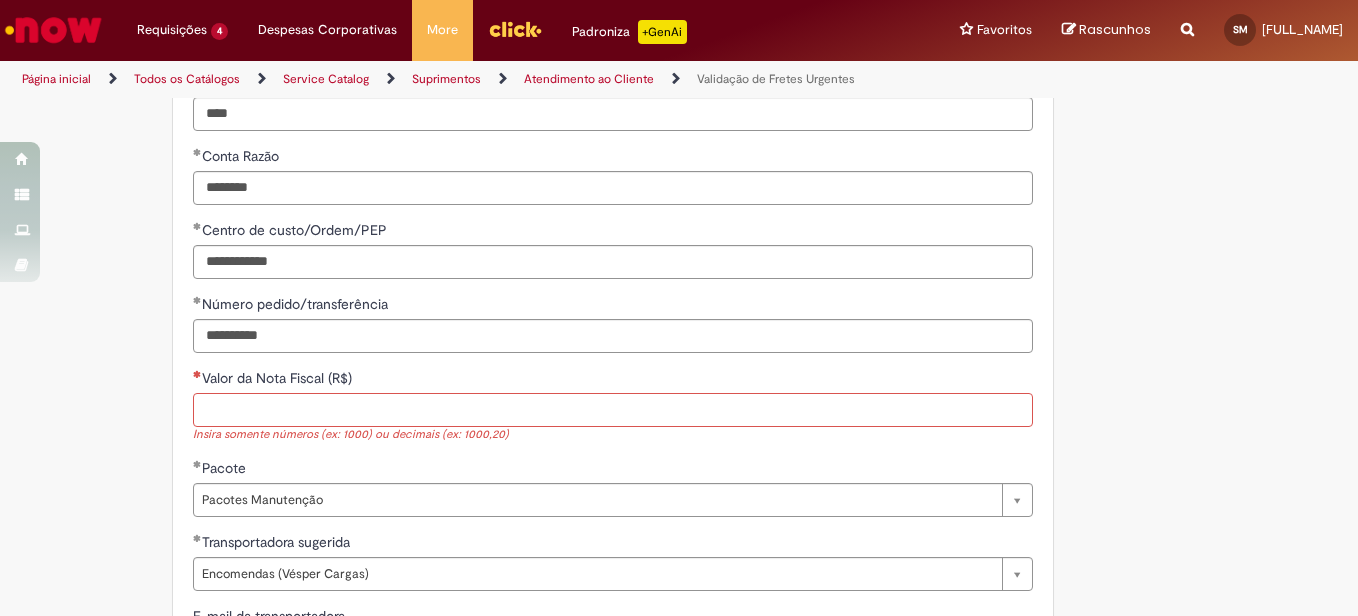 click on "Valor da Nota Fiscal (R$)" at bounding box center [613, 410] 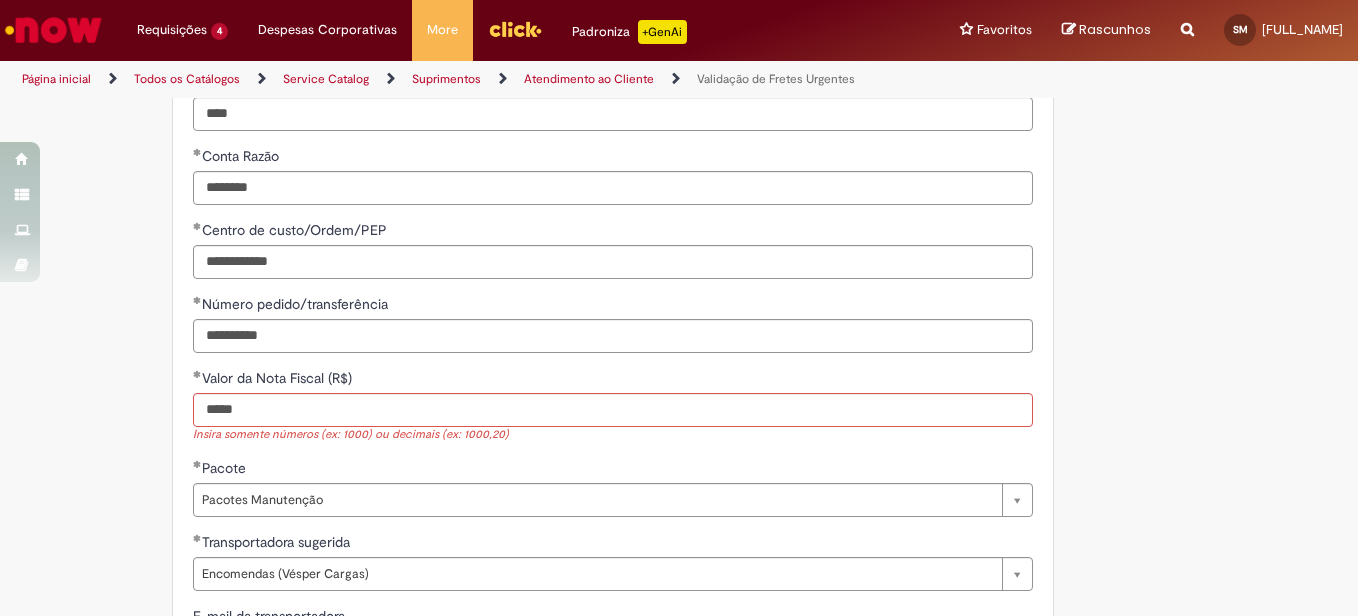 type on "**********" 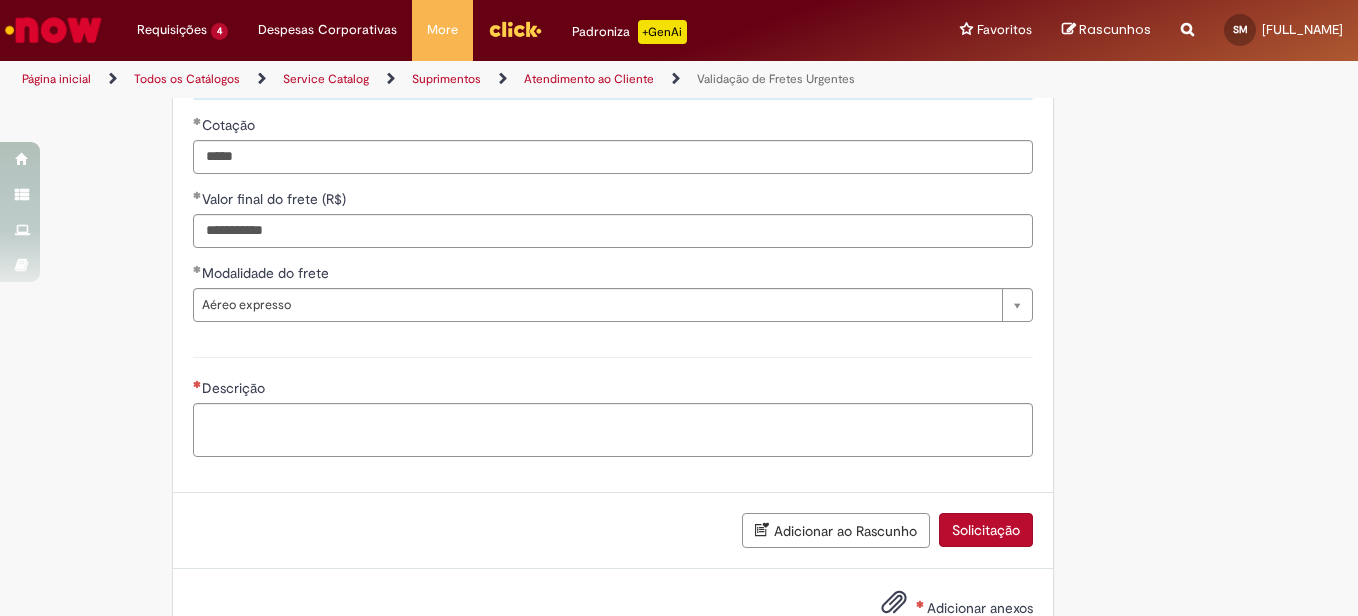 scroll, scrollTop: 1690, scrollLeft: 0, axis: vertical 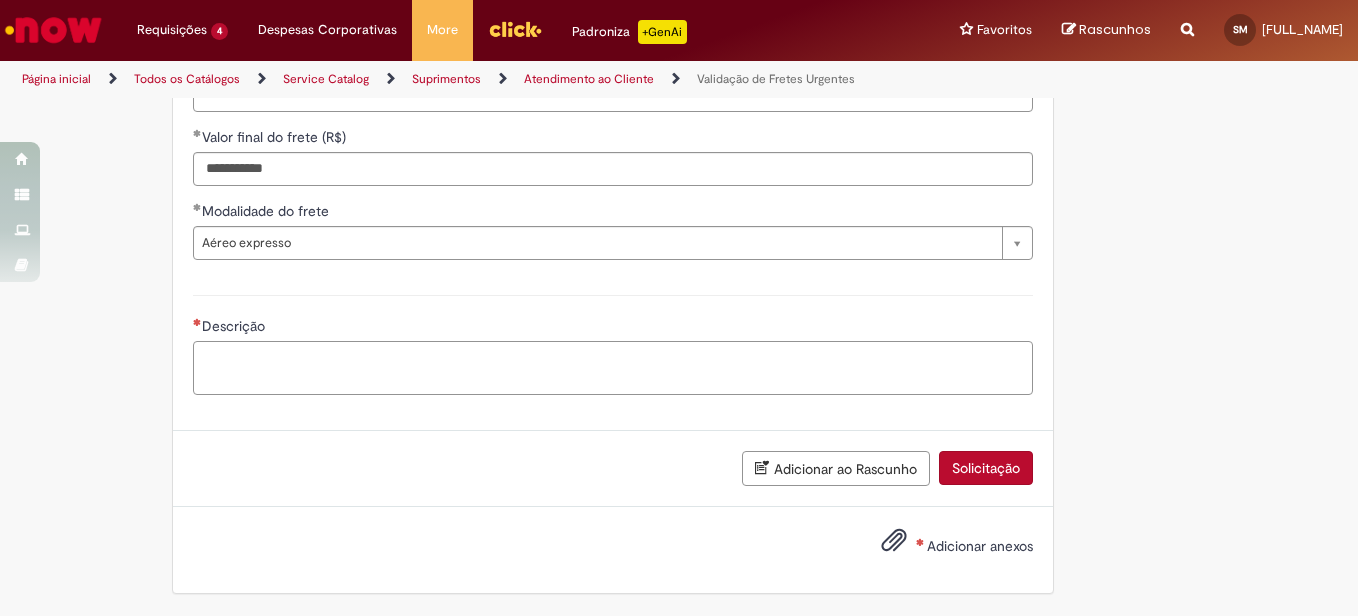 click on "Descrição" at bounding box center (613, 368) 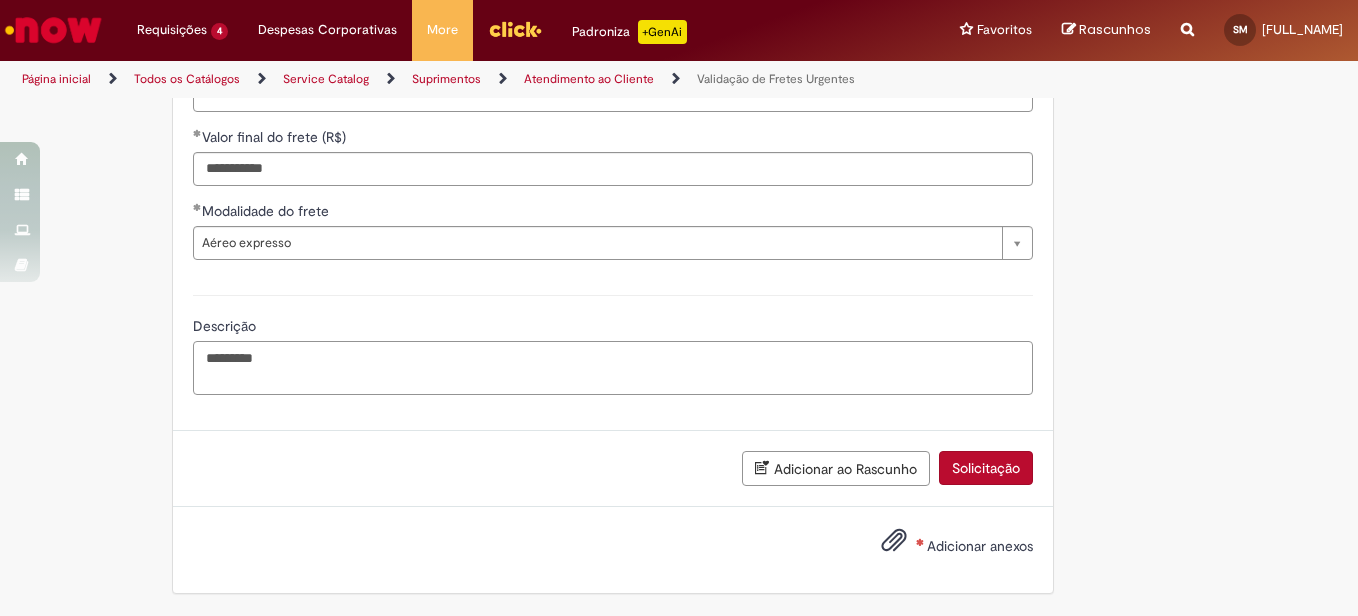 drag, startPoint x: 436, startPoint y: 381, endPoint x: 3, endPoint y: 324, distance: 436.73563 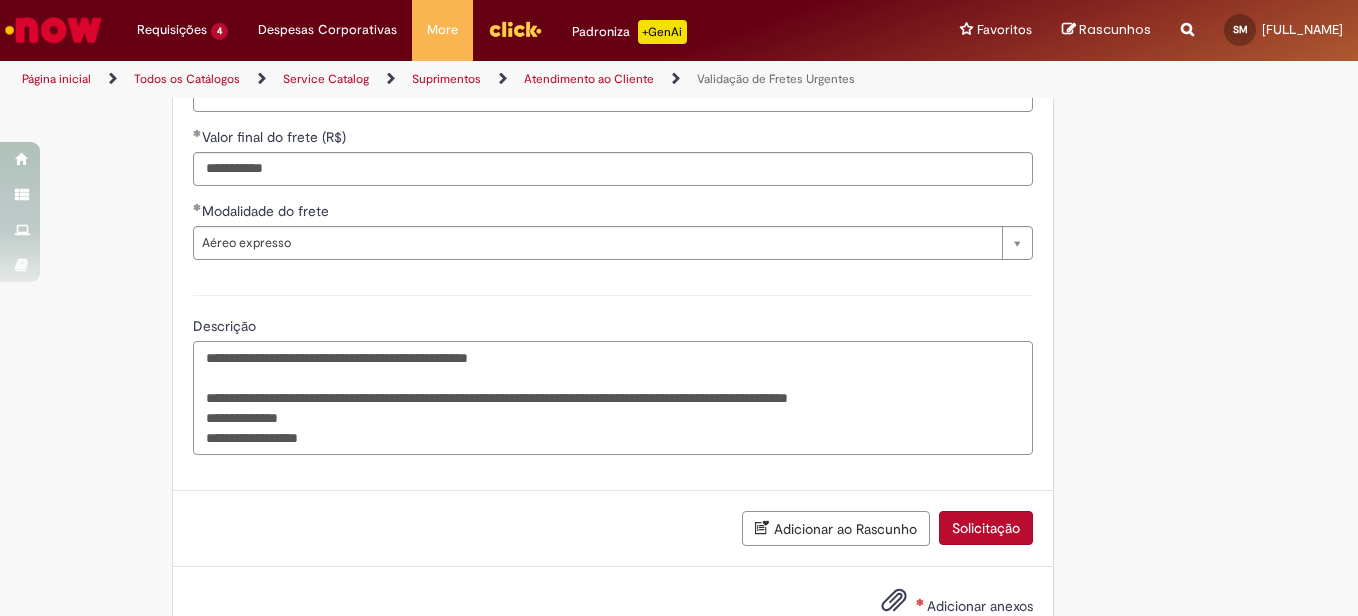 type on "**********" 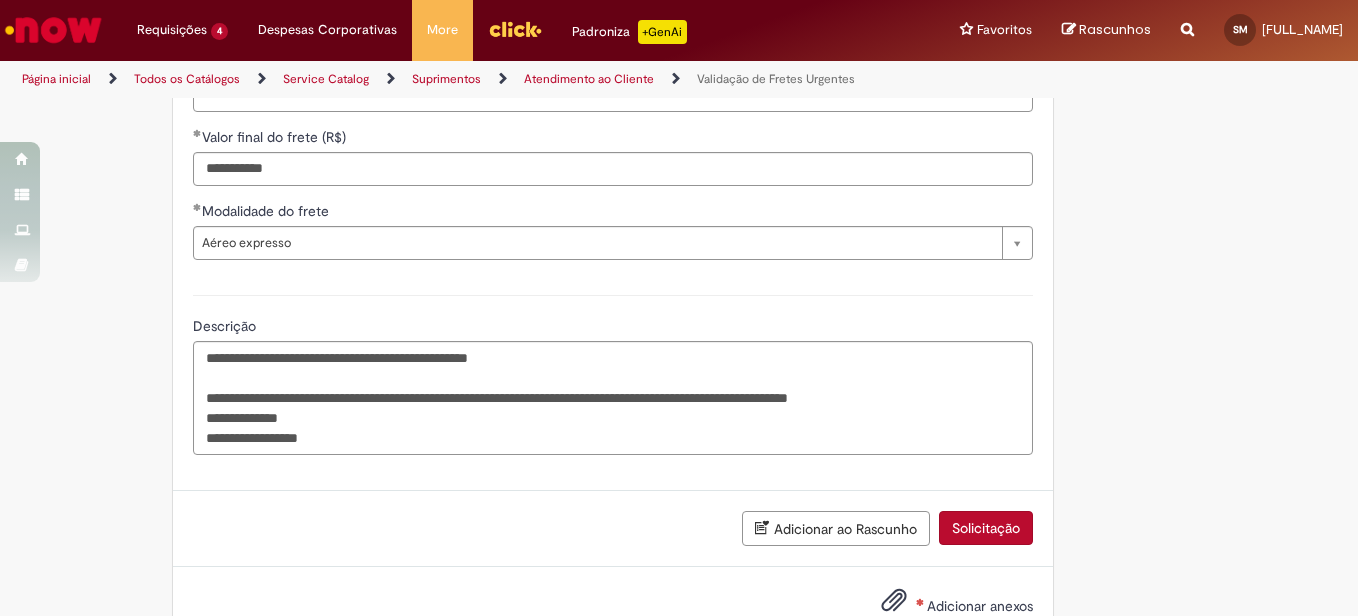 click on "Adicionar anexos" at bounding box center (980, 606) 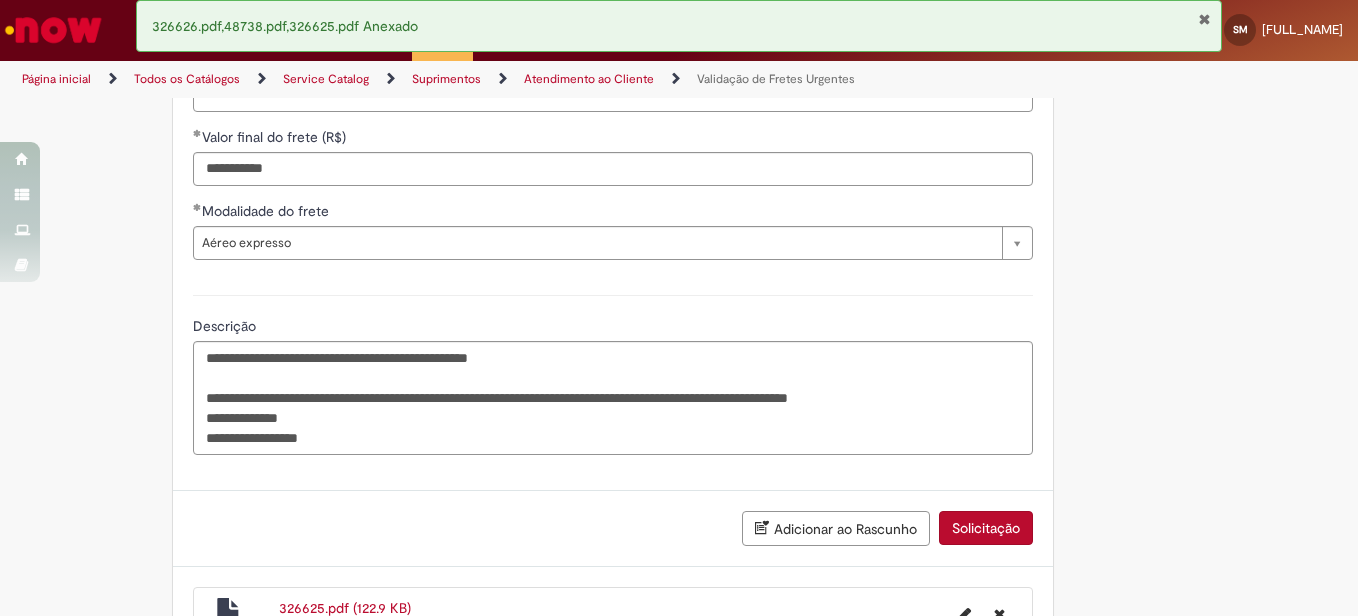 scroll, scrollTop: 1944, scrollLeft: 0, axis: vertical 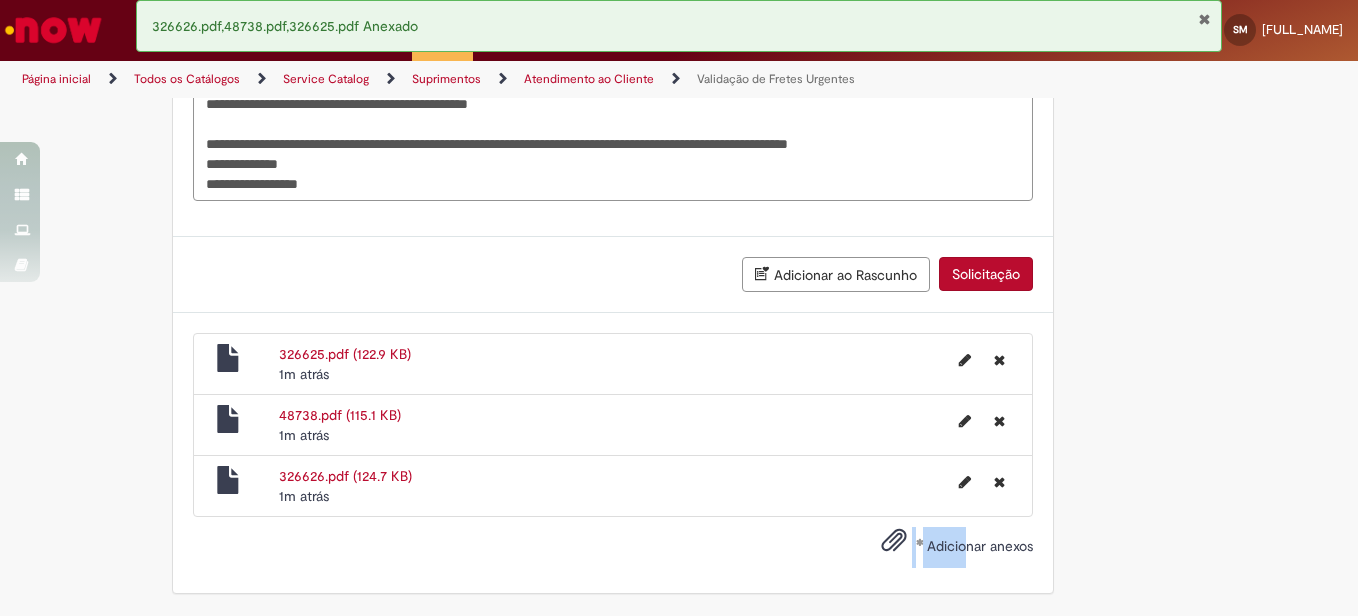 drag, startPoint x: 1118, startPoint y: 458, endPoint x: 948, endPoint y: 535, distance: 186.62529 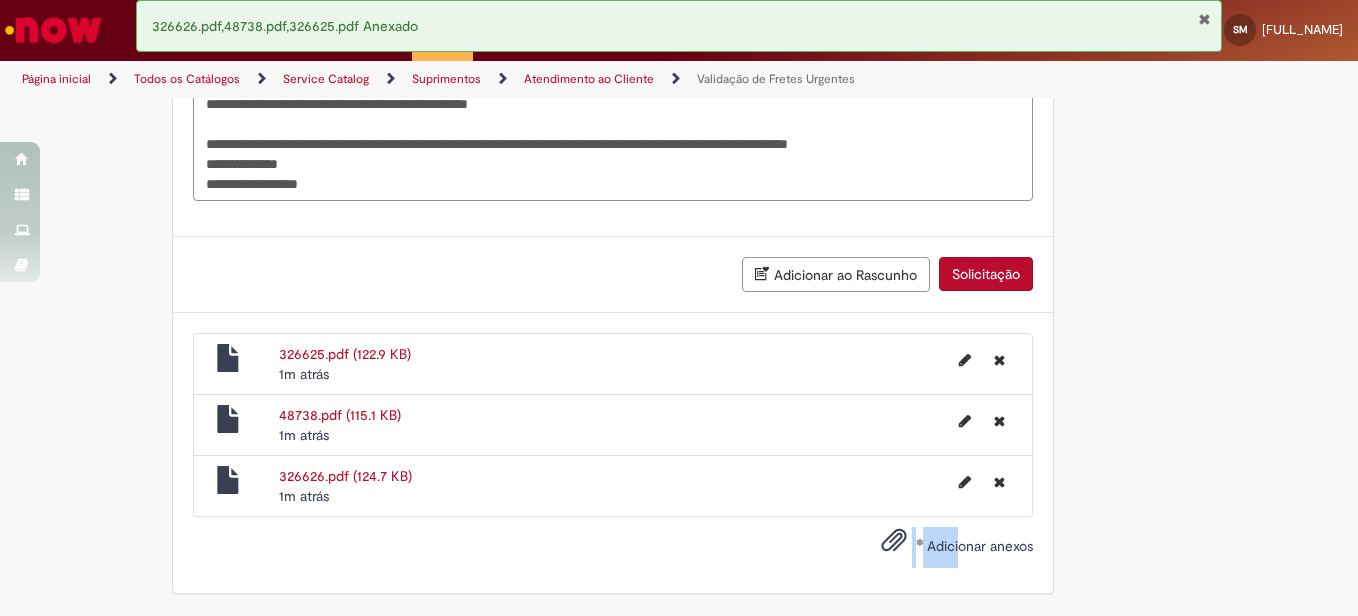 click on "Adicionar anexos" at bounding box center (980, 546) 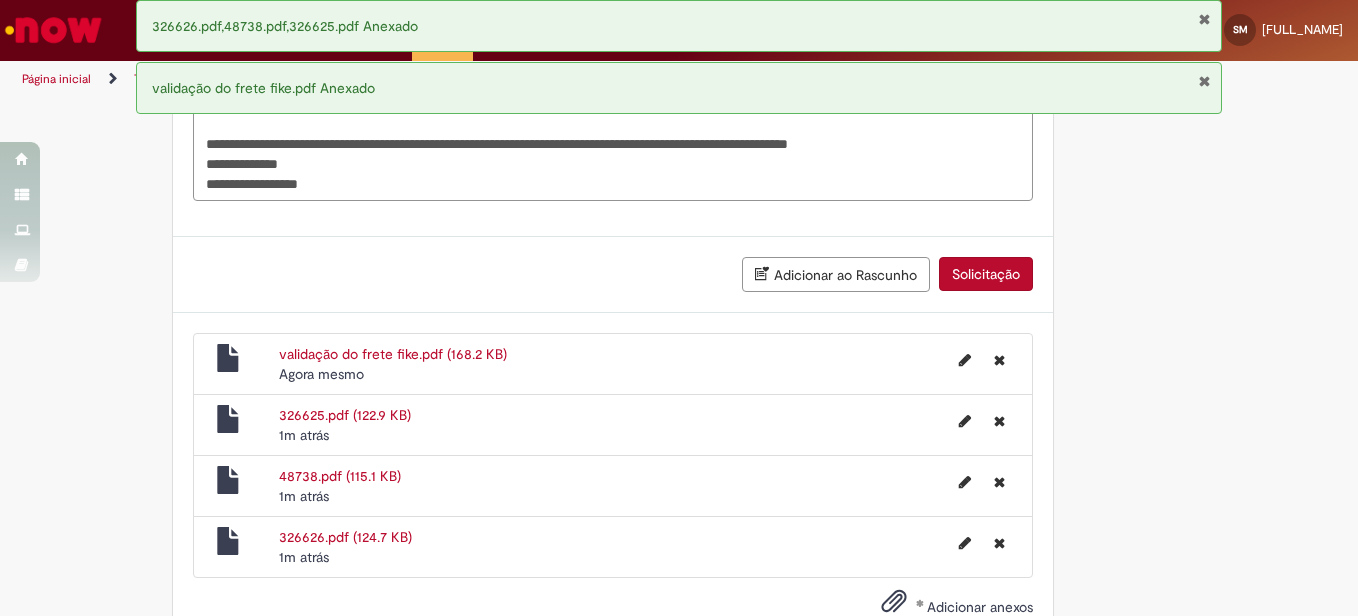 scroll, scrollTop: 2005, scrollLeft: 0, axis: vertical 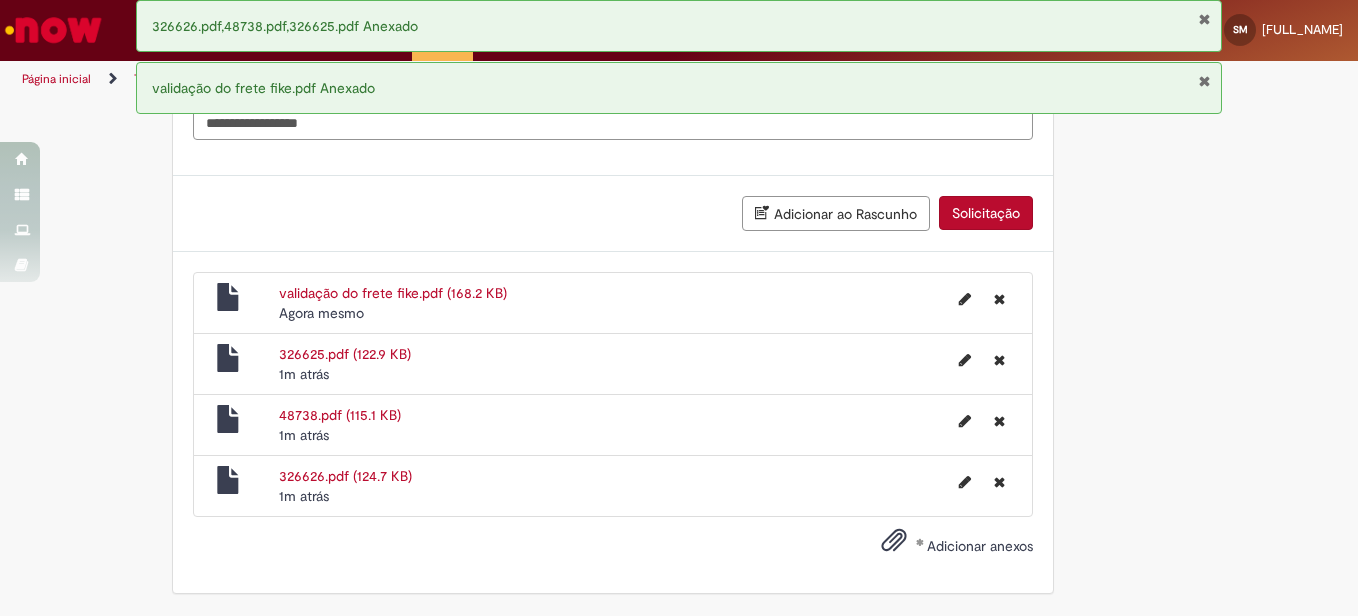 click on "Solicitação" at bounding box center [986, 213] 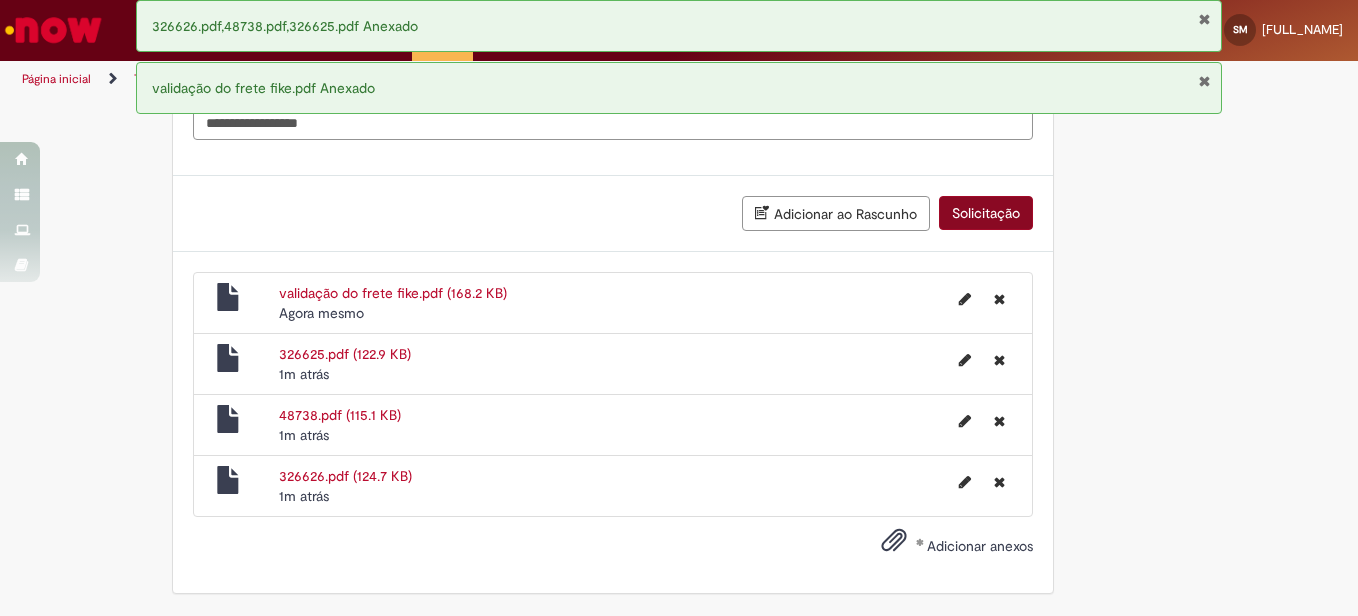 scroll, scrollTop: 1959, scrollLeft: 0, axis: vertical 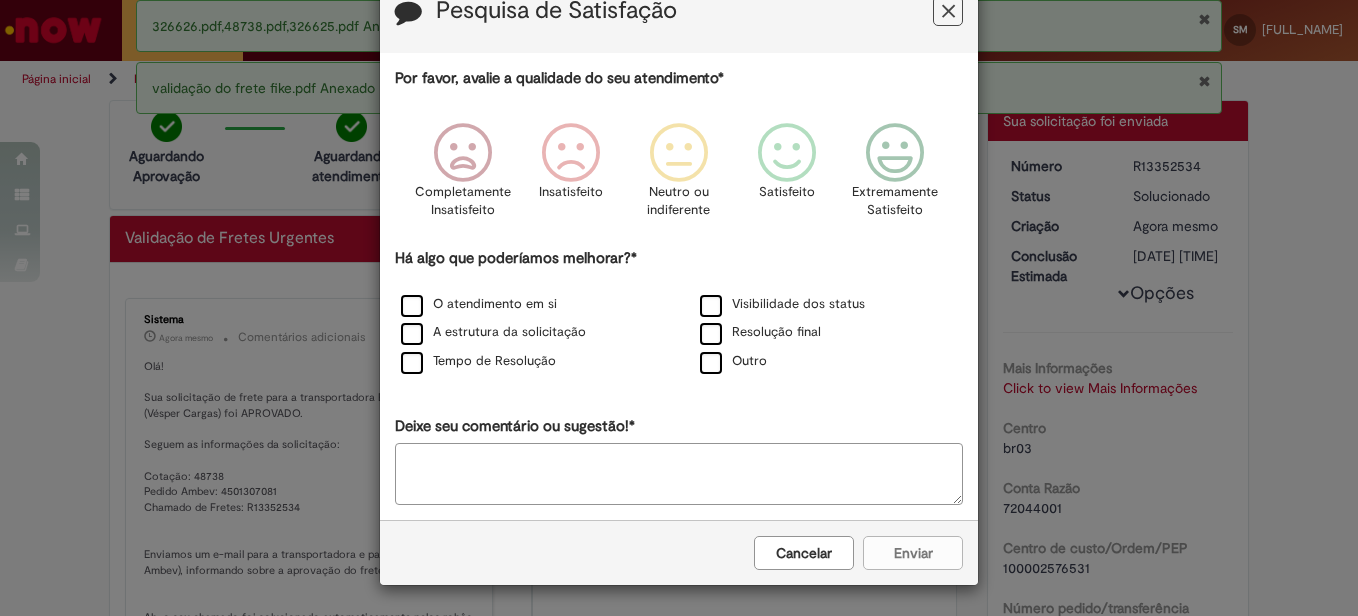 click at bounding box center (948, 11) 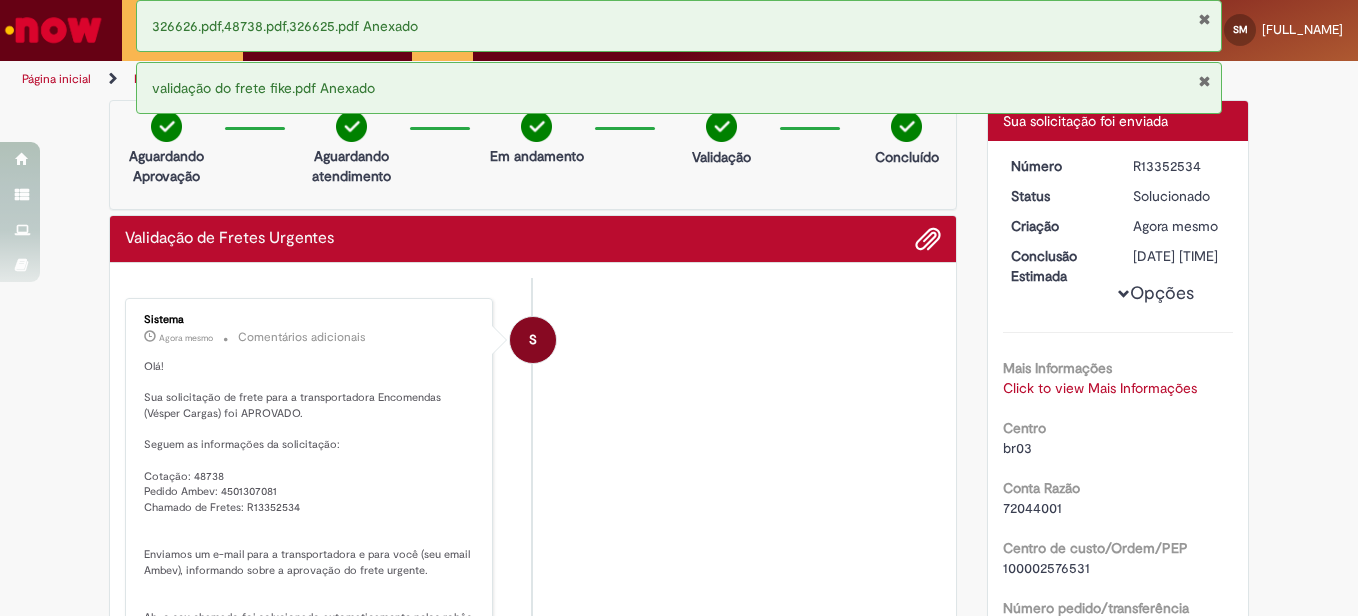 click on "validação do frete fike.pdf Anexado" at bounding box center [679, 88] 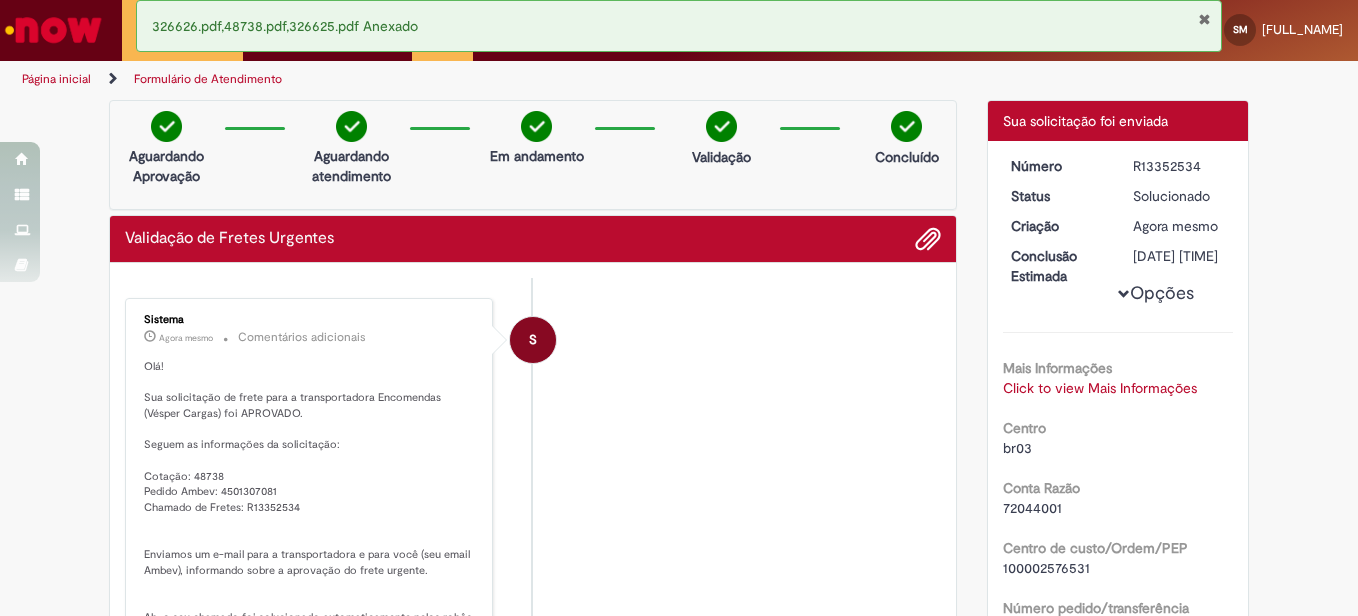 click at bounding box center [1204, 19] 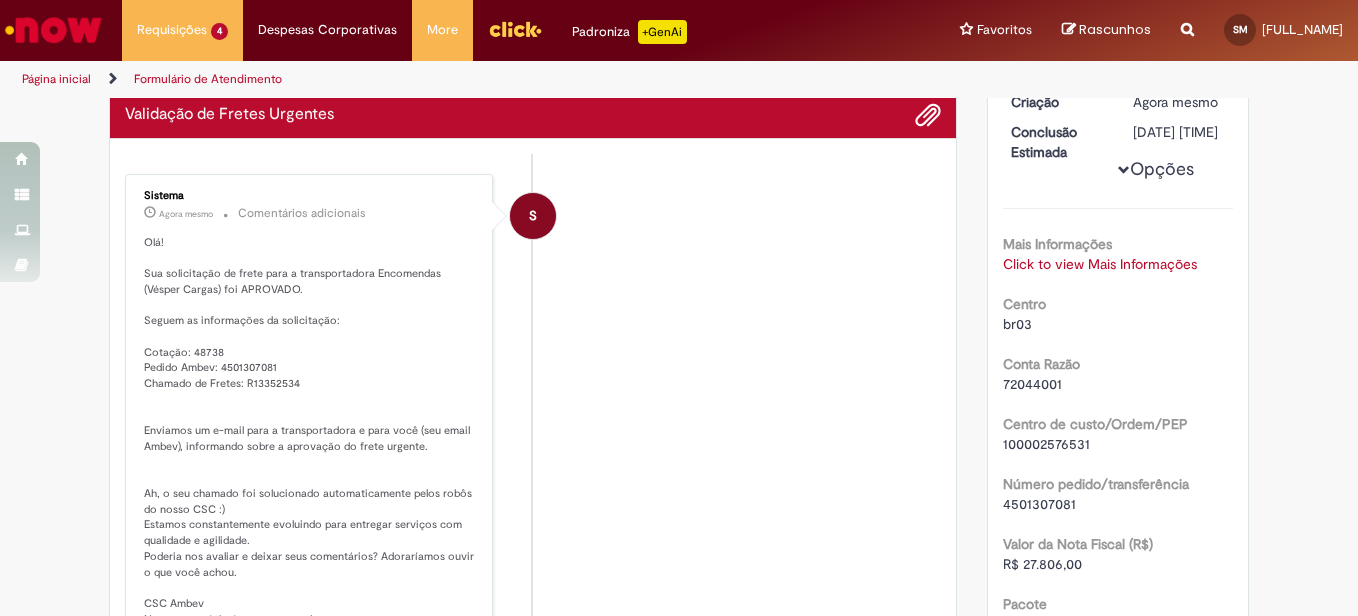 scroll, scrollTop: 186, scrollLeft: 0, axis: vertical 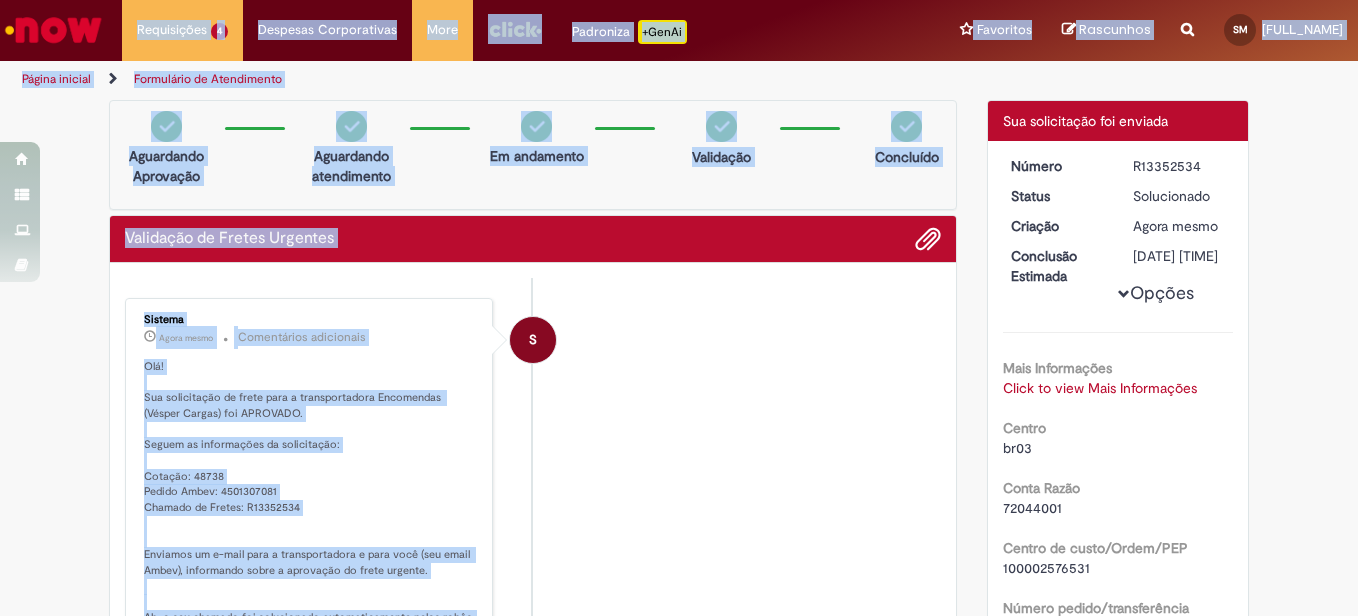 drag, startPoint x: 481, startPoint y: 577, endPoint x: 145, endPoint y: -108, distance: 762.96857 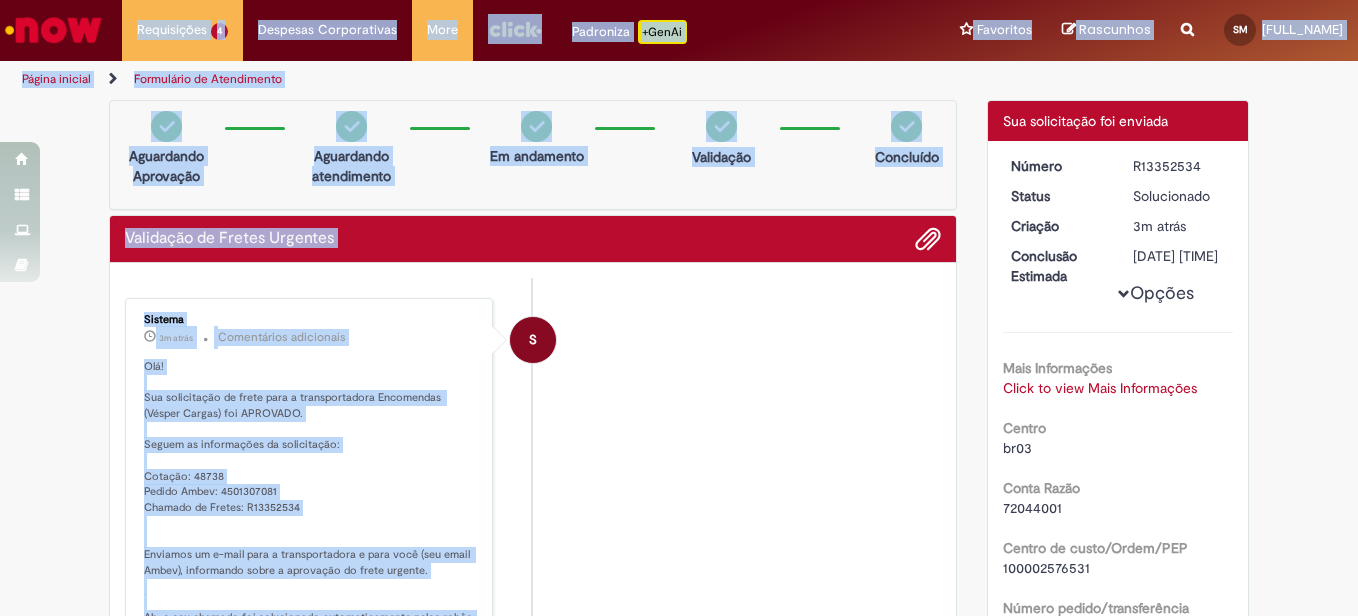 click on "S
Sistema
3m atrás 3 minutos atrás     Comentários adicionais
Olá!
Sua solicitação de frete para a transportadora Encomendas (Vésper Cargas) foi APROVADO.
Seguem as informações da solicitação:
Cotação: 48738
Pedido Ambev: 4501307081
Chamado de Fretes: R13352534
Enviamos um e-mail para a transportadora e para você (seu email Ambev), informando sobre a aprovação do frete urgente.
Ah, o seu chamado foi solucionado automaticamente pelos robôs do nosso CSC :)
Estamos constantemente evoluindo para entregar serviços com qualidade e agilidade.
Poderia nos avaliar e deixar seus comentários? Adoraríamos ouvir o que você achou.
CSC Ambev
Nossa estratégia é o seu sucesso!" at bounding box center (533, 533) 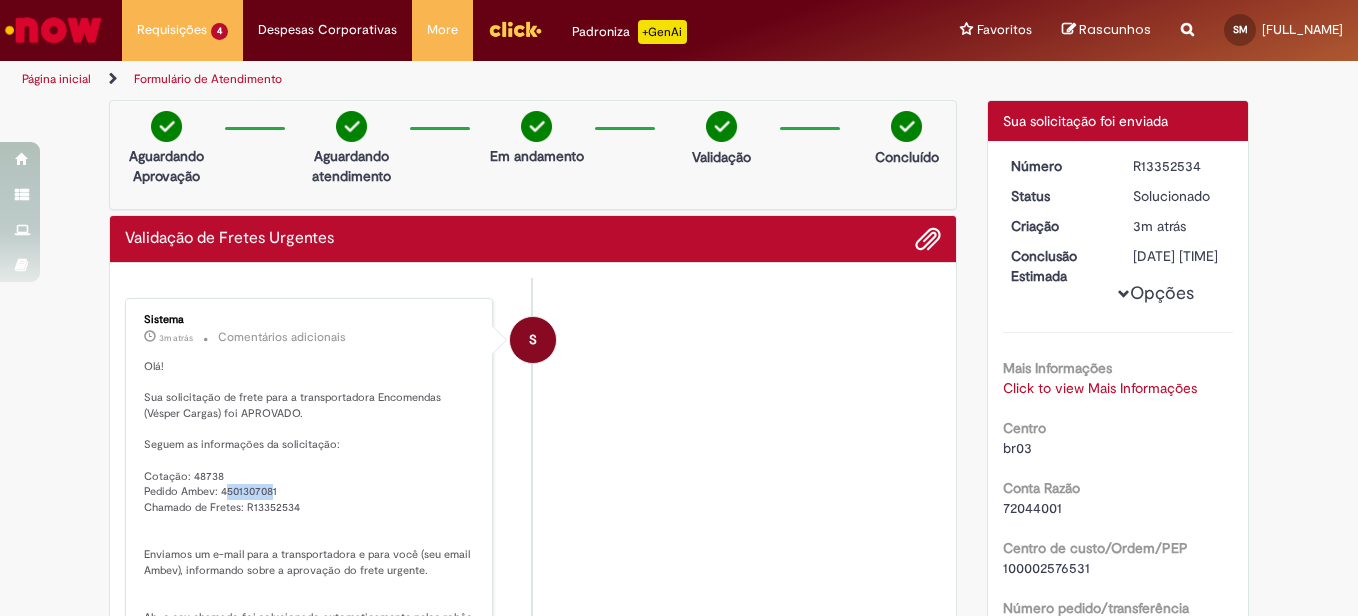 drag, startPoint x: 268, startPoint y: 494, endPoint x: 219, endPoint y: 496, distance: 49.0408 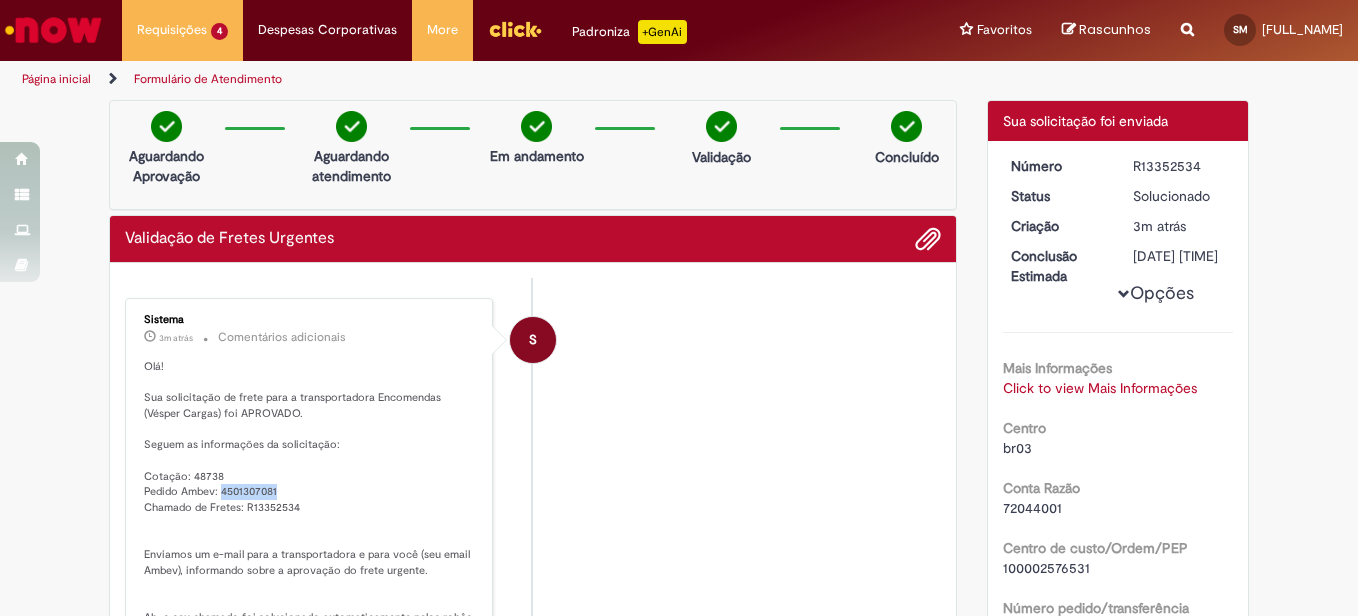drag, startPoint x: 218, startPoint y: 492, endPoint x: 283, endPoint y: 487, distance: 65.192024 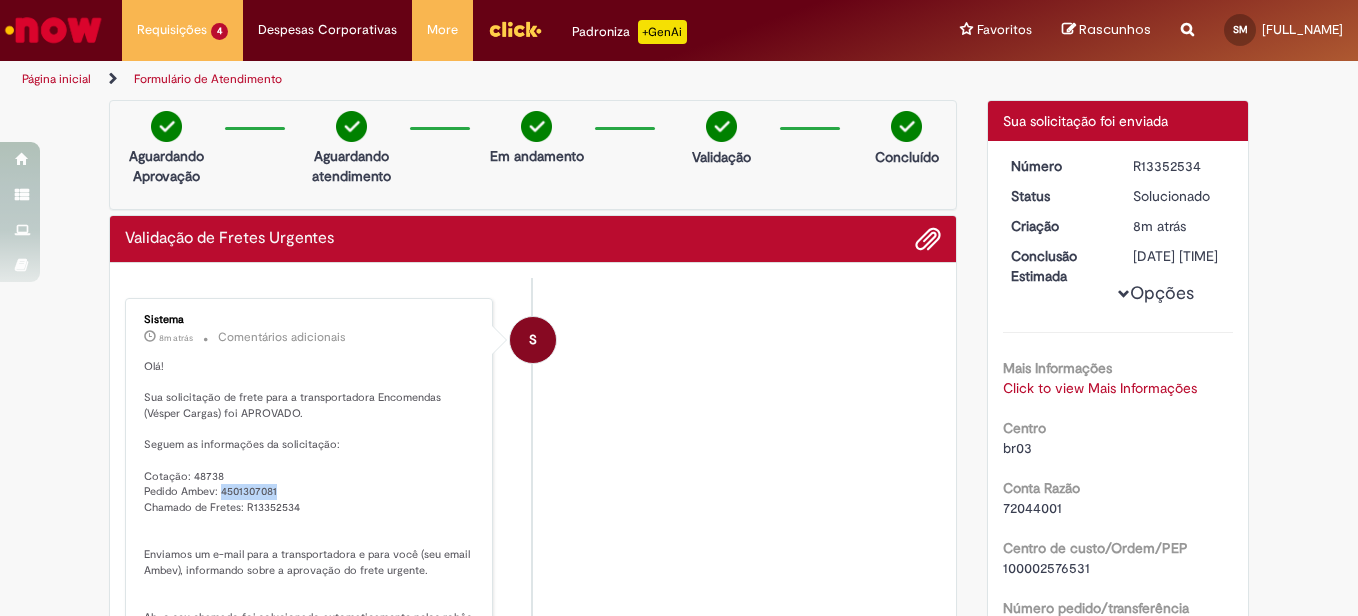 scroll, scrollTop: 176, scrollLeft: 0, axis: vertical 